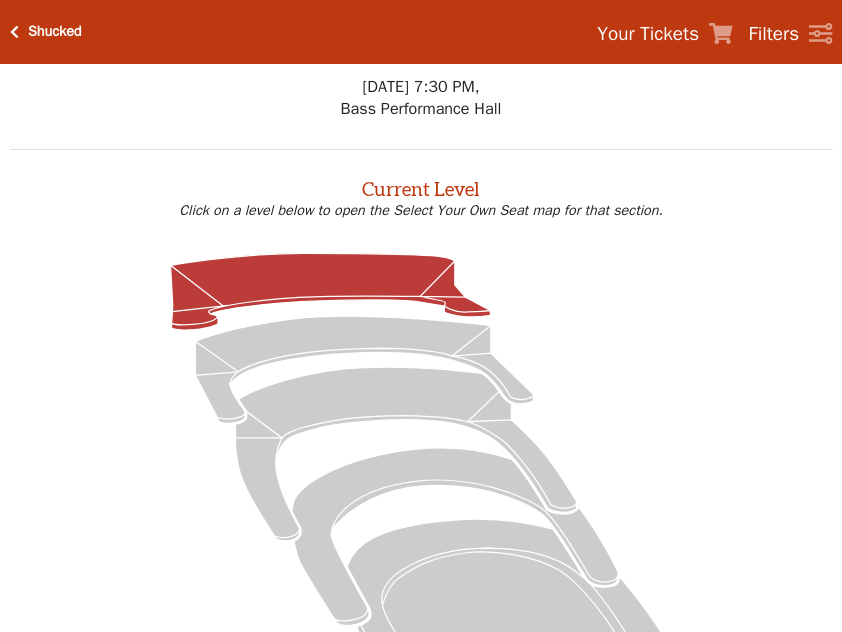 scroll, scrollTop: 0, scrollLeft: 0, axis: both 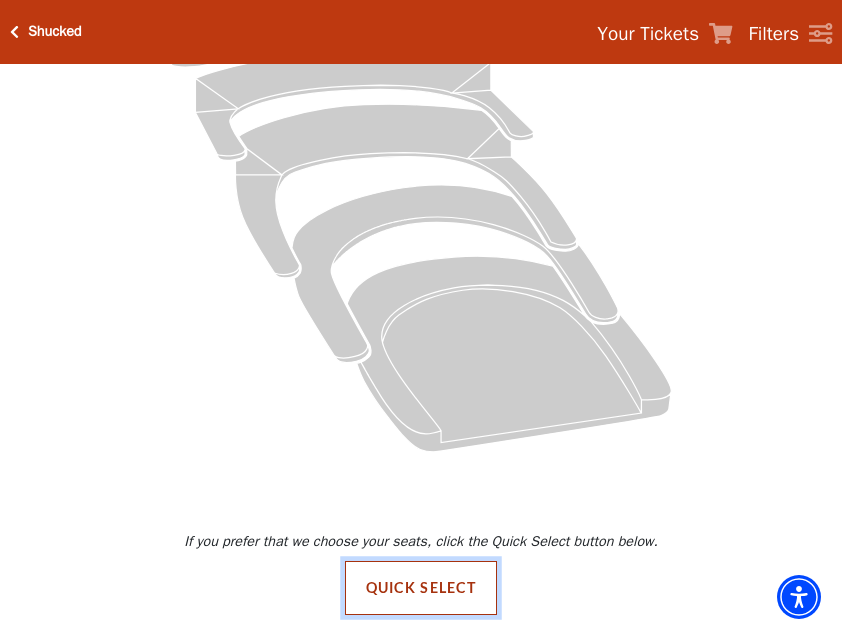 click on "Quick Select" at bounding box center [421, 588] 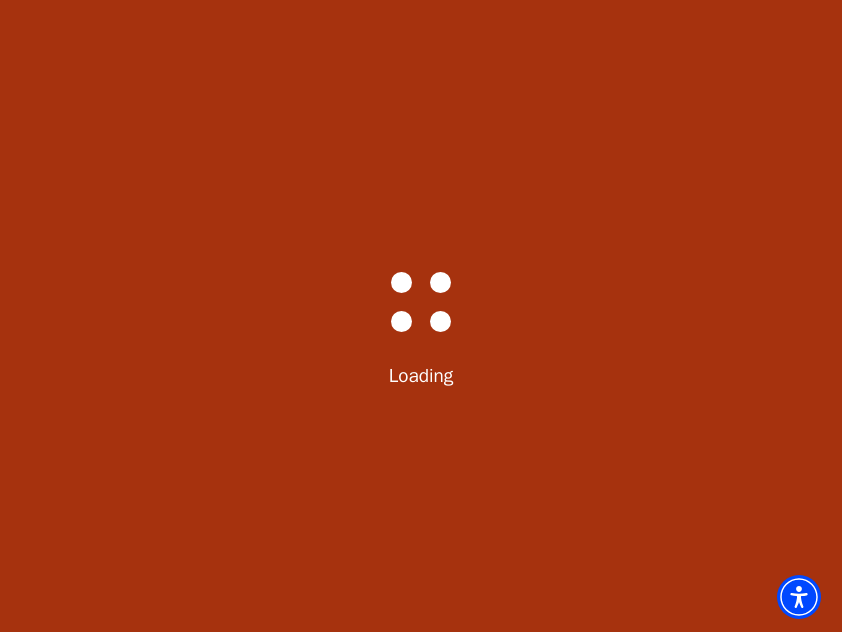 scroll, scrollTop: 0, scrollLeft: 0, axis: both 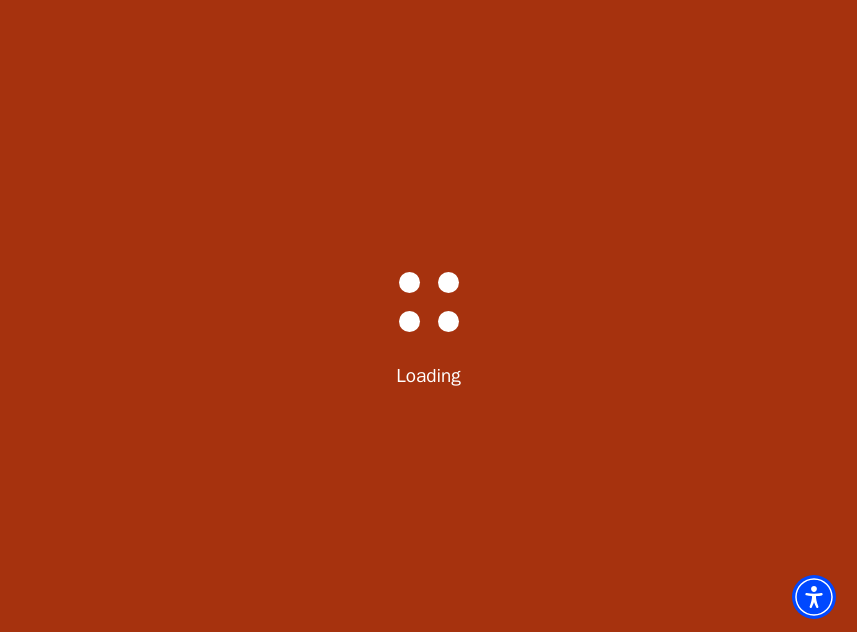 click on "Bass-Hall_Loader-Med-Gray   Loading" at bounding box center (428, 316) 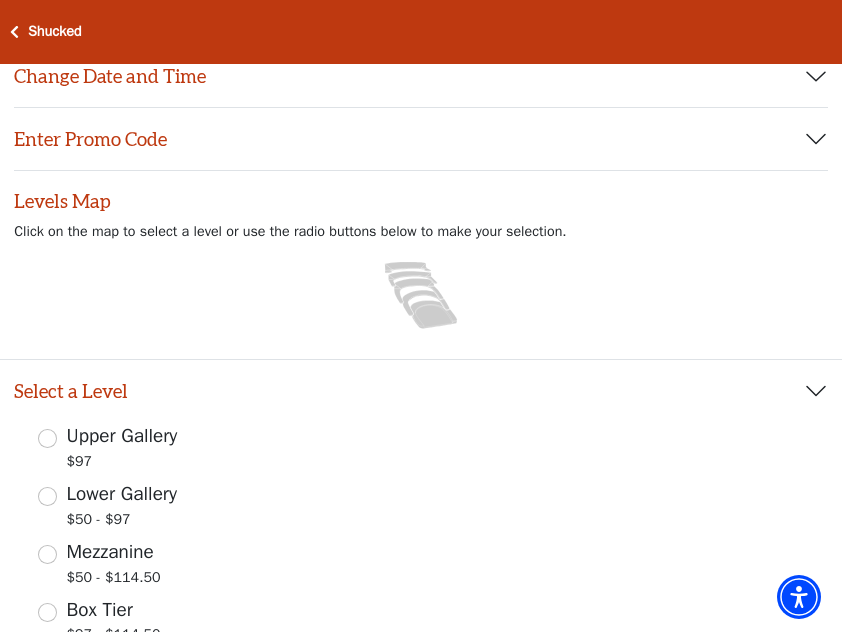 scroll, scrollTop: 200, scrollLeft: 0, axis: vertical 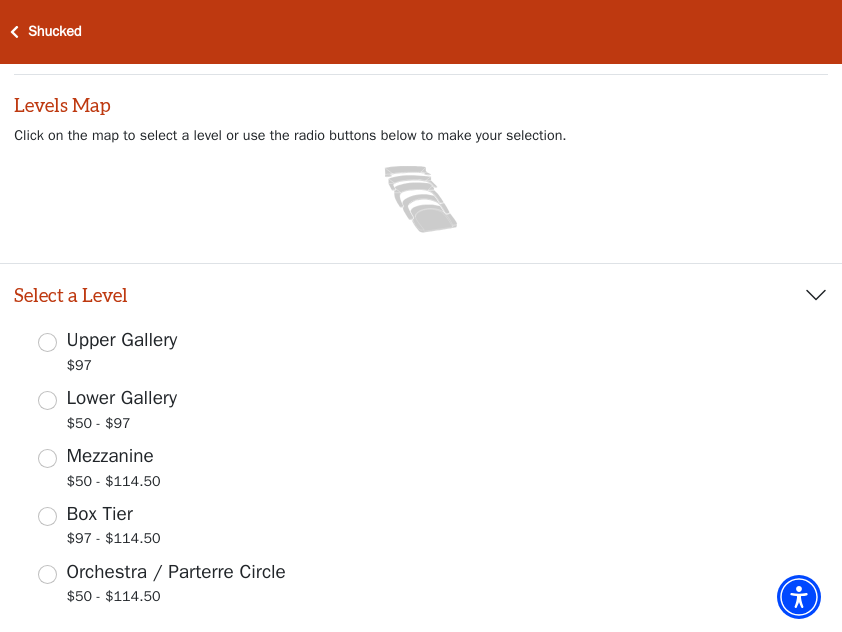 click on "Upper Gallery" at bounding box center [122, 340] 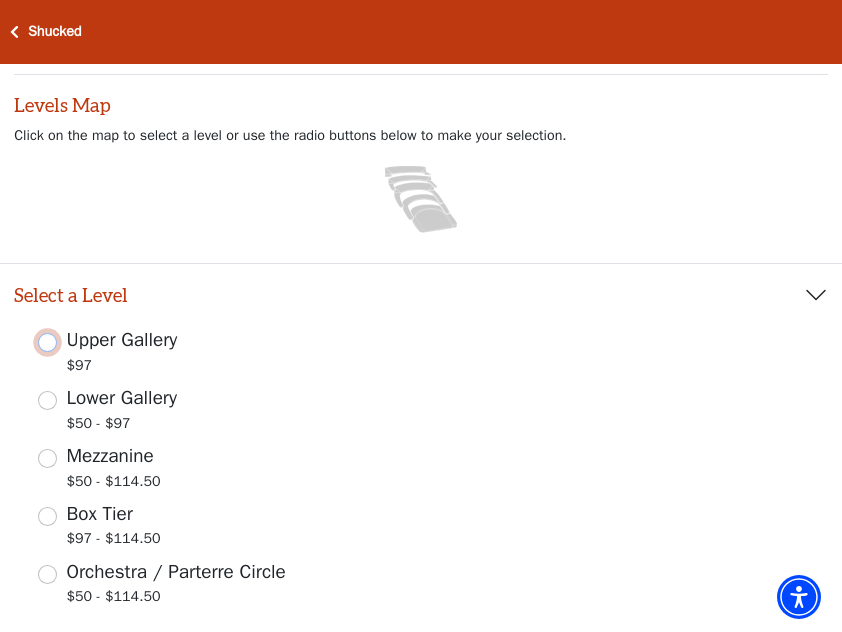 click on "Upper Gallery     $97" at bounding box center [47, 342] 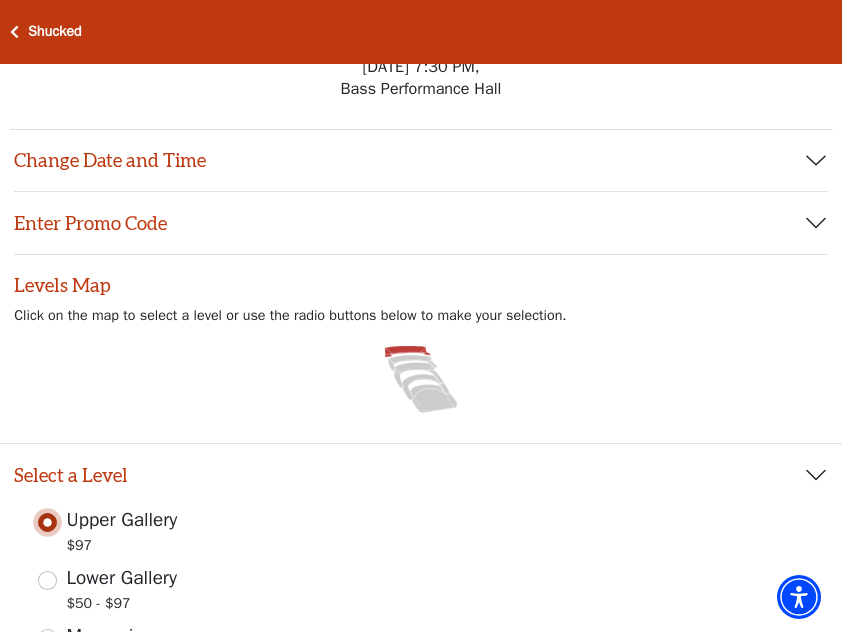scroll, scrollTop: 19, scrollLeft: 0, axis: vertical 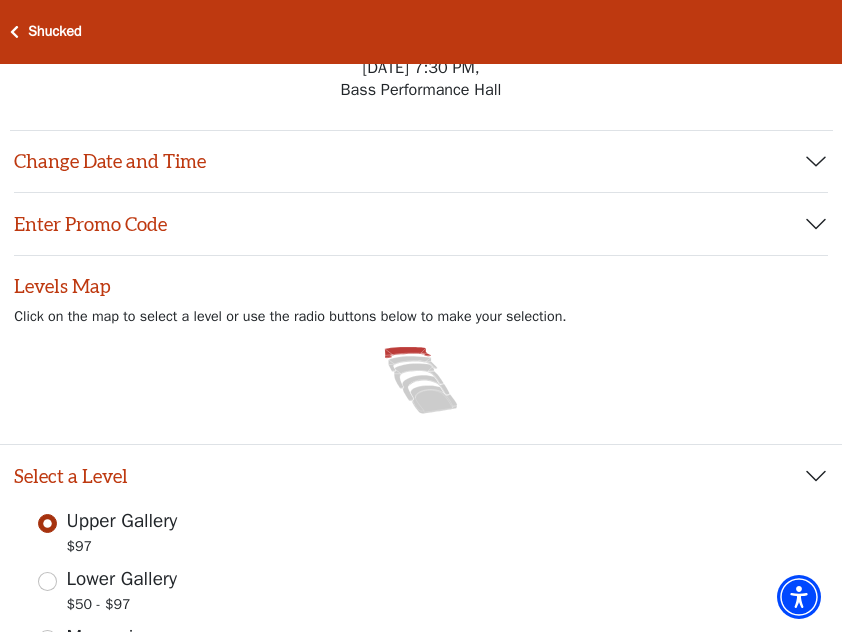 click 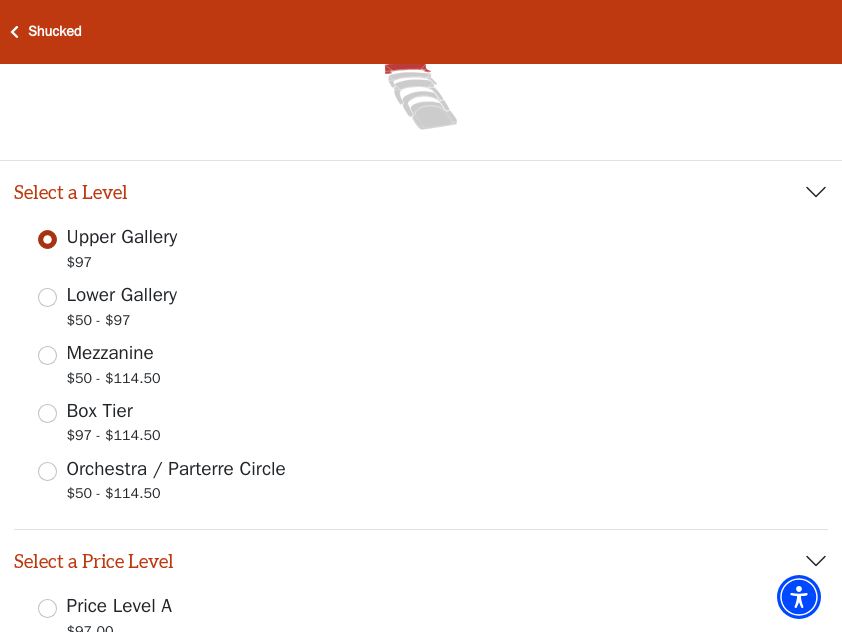 scroll, scrollTop: 500, scrollLeft: 0, axis: vertical 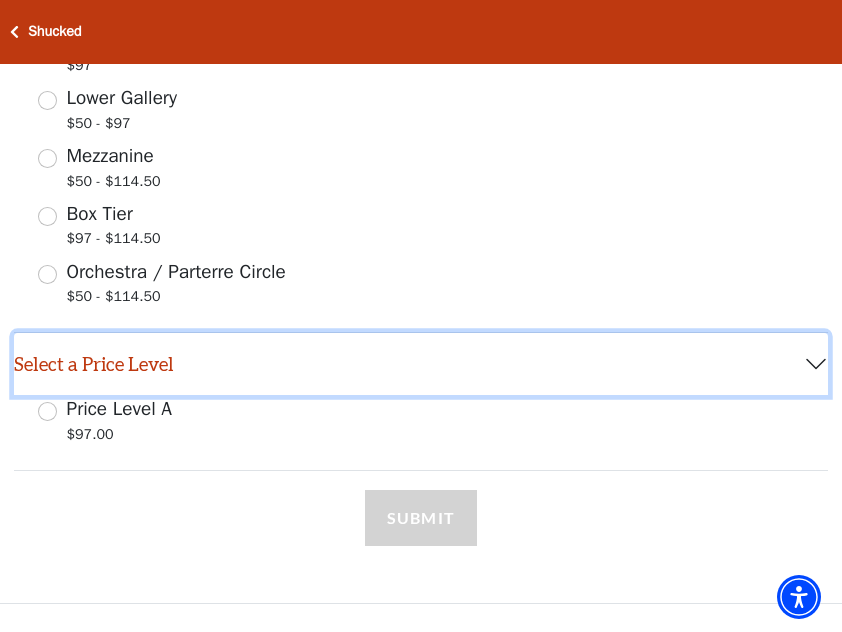click on "Select a Price Level" at bounding box center [421, 364] 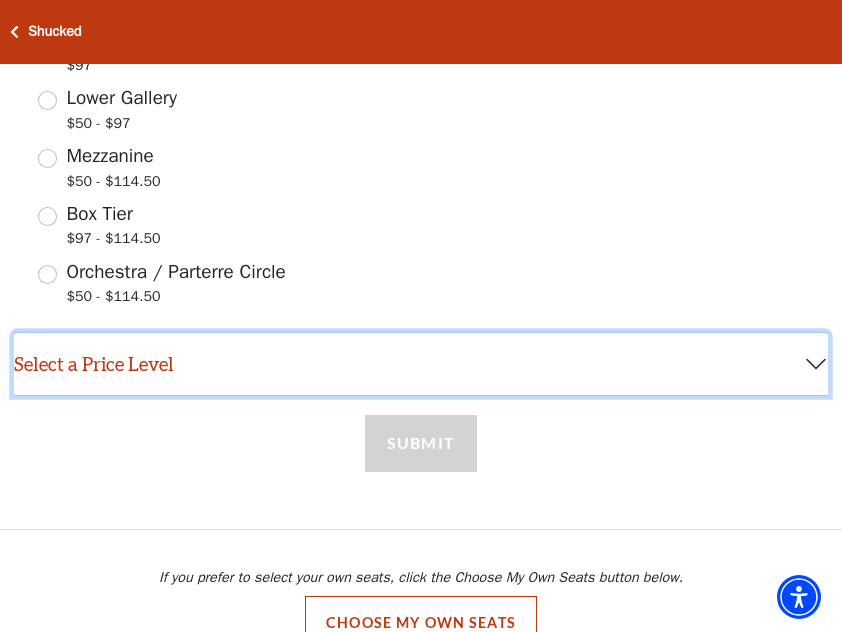 click on "Select a Price Level" at bounding box center [421, 364] 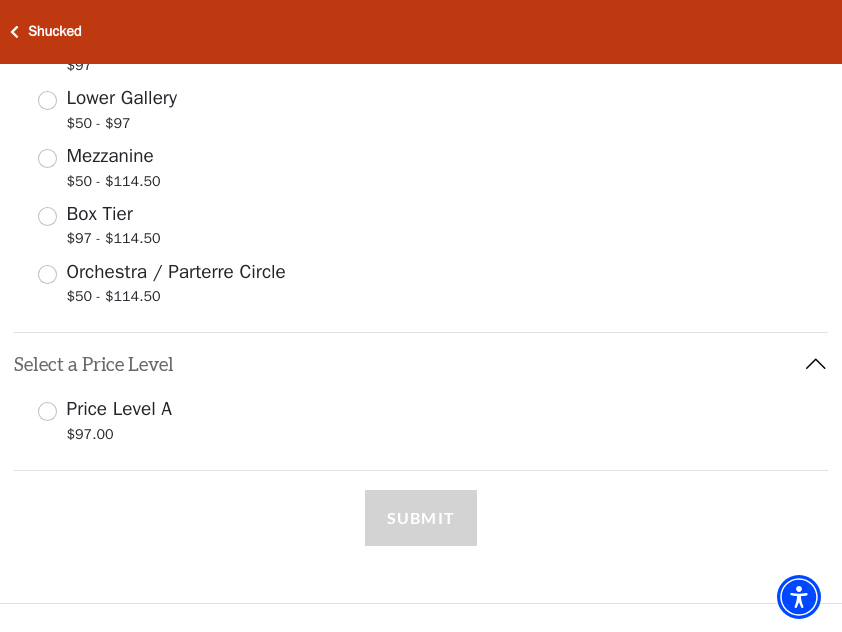 click on "Select a Price Level" at bounding box center (421, 364) 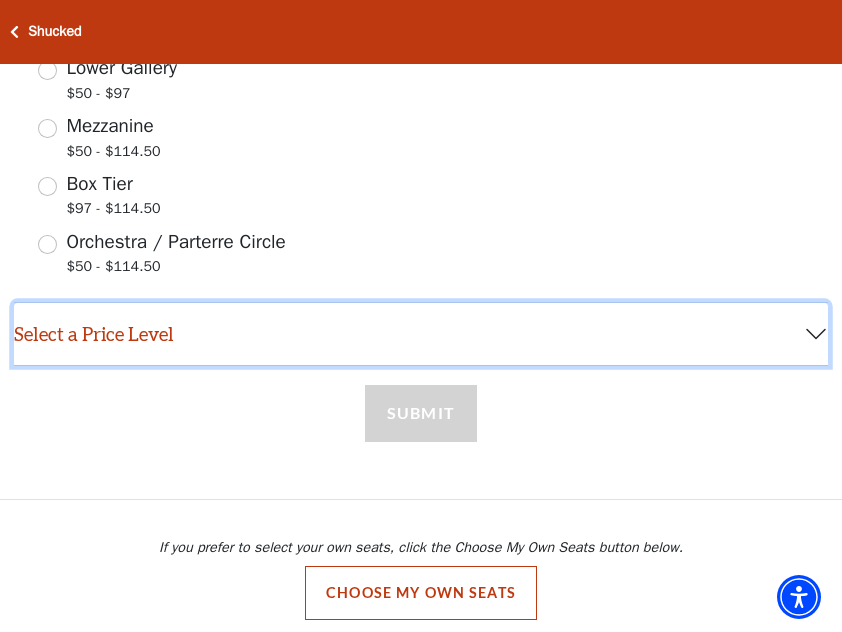 scroll, scrollTop: 545, scrollLeft: 0, axis: vertical 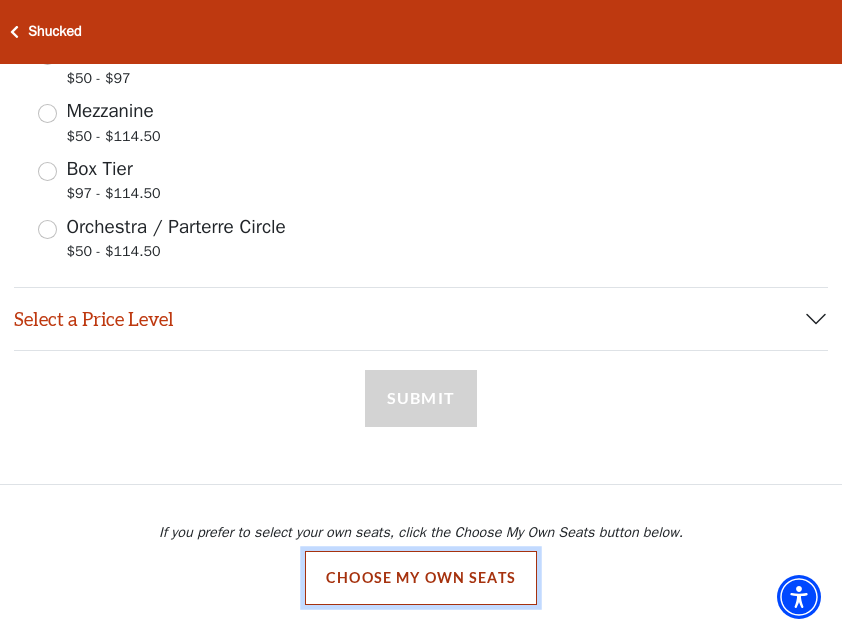 click on "Choose My Own Seats" at bounding box center (421, 578) 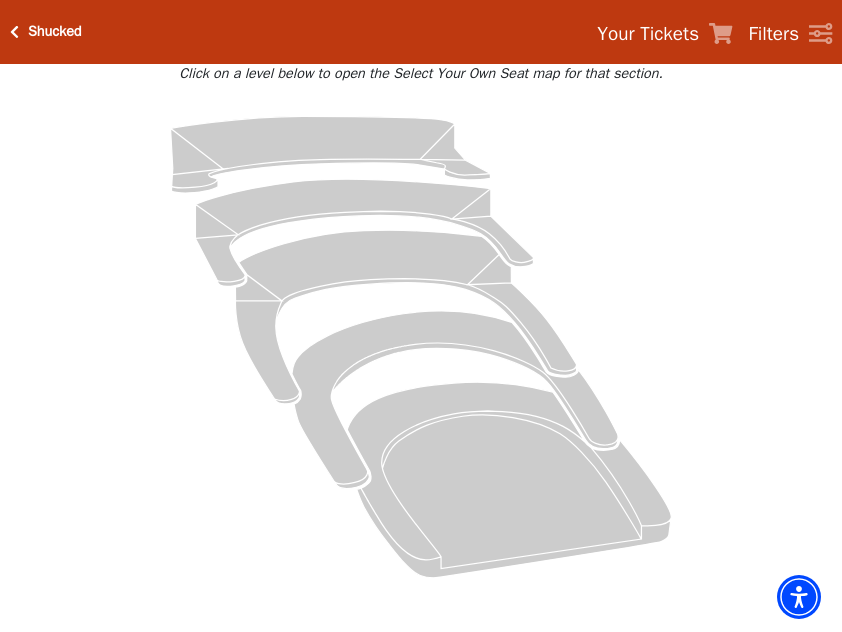 scroll, scrollTop: 0, scrollLeft: 0, axis: both 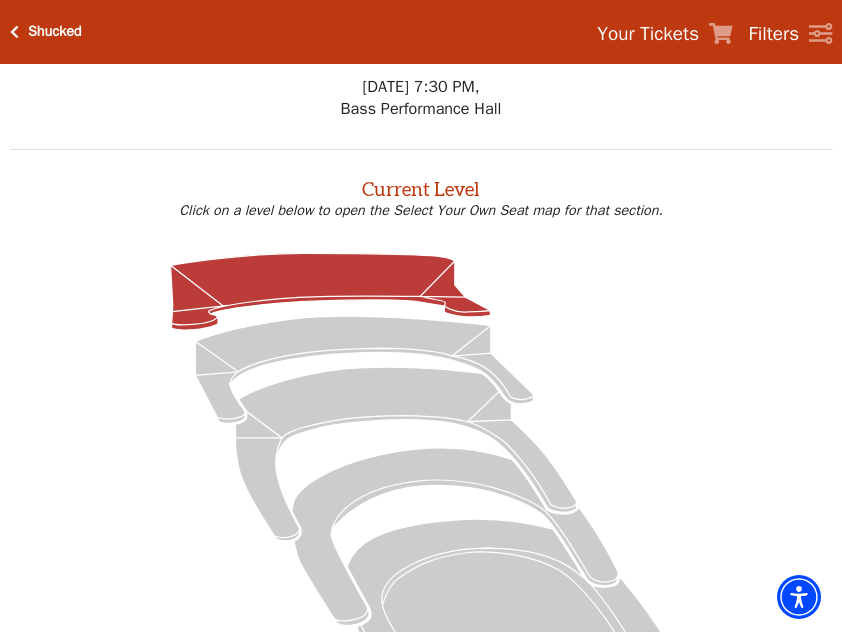click 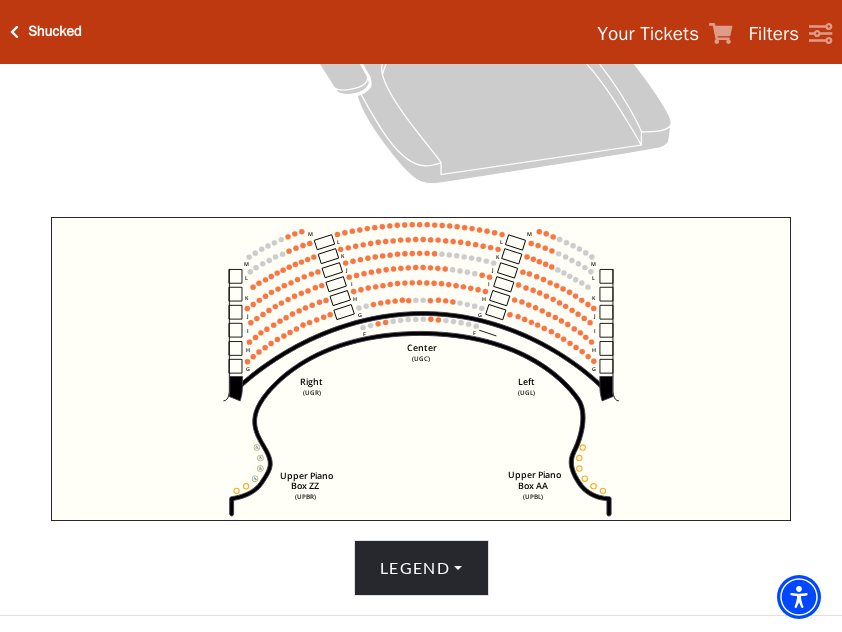 scroll, scrollTop: 521, scrollLeft: 0, axis: vertical 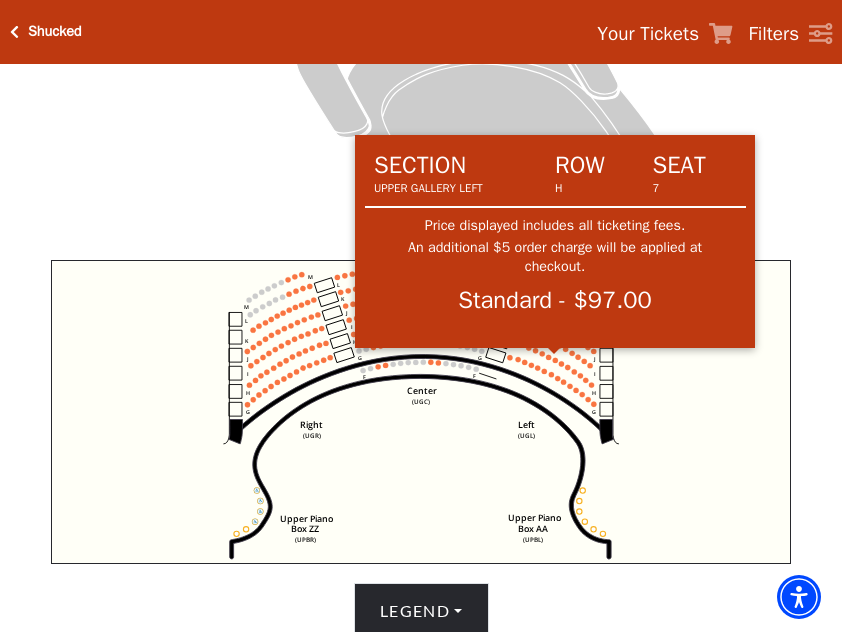 click 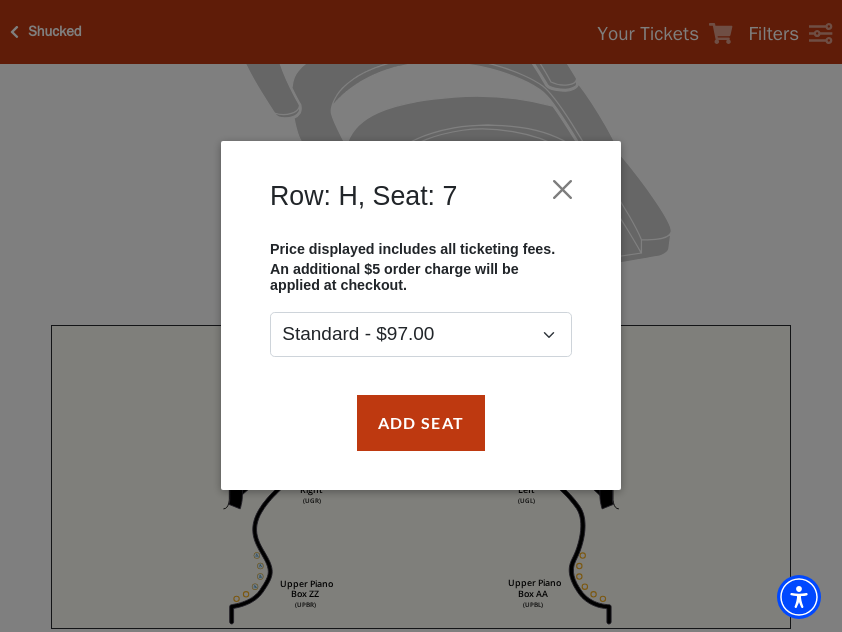 scroll, scrollTop: 421, scrollLeft: 0, axis: vertical 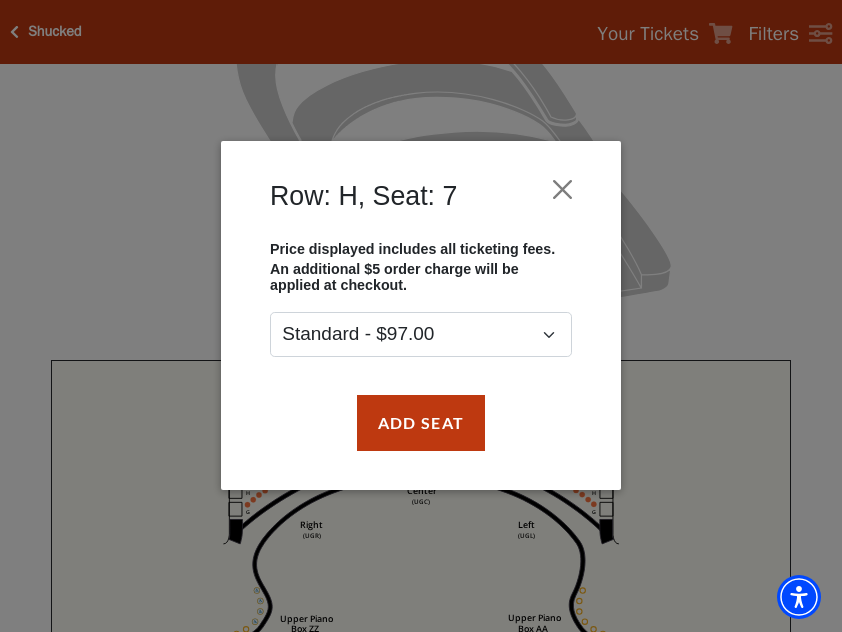 click on "Row: H, Seat: 7
Price displayed includes all ticketing fees.
An additional $5 order charge will be applied at checkout.
Standard - $97.00
Add Seat" at bounding box center (421, 315) 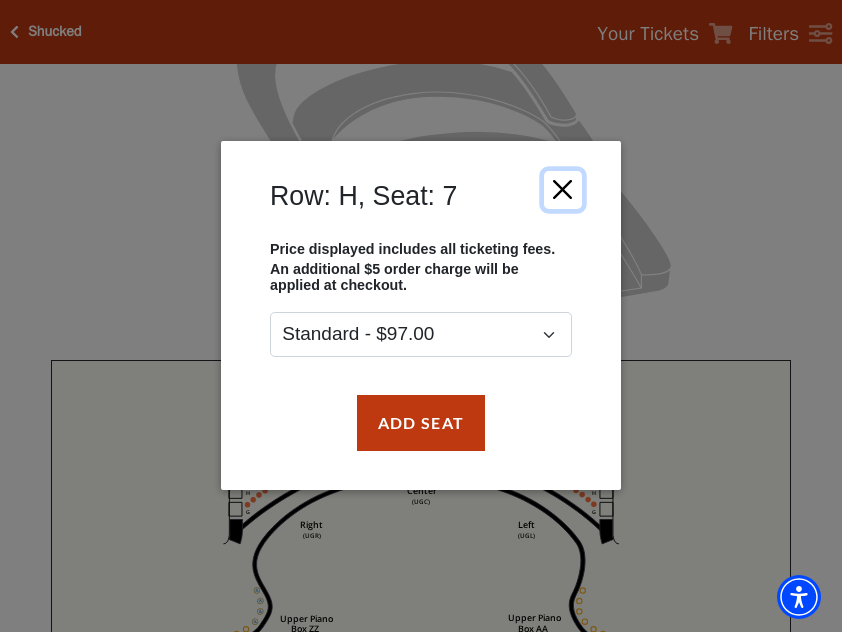 click at bounding box center [563, 190] 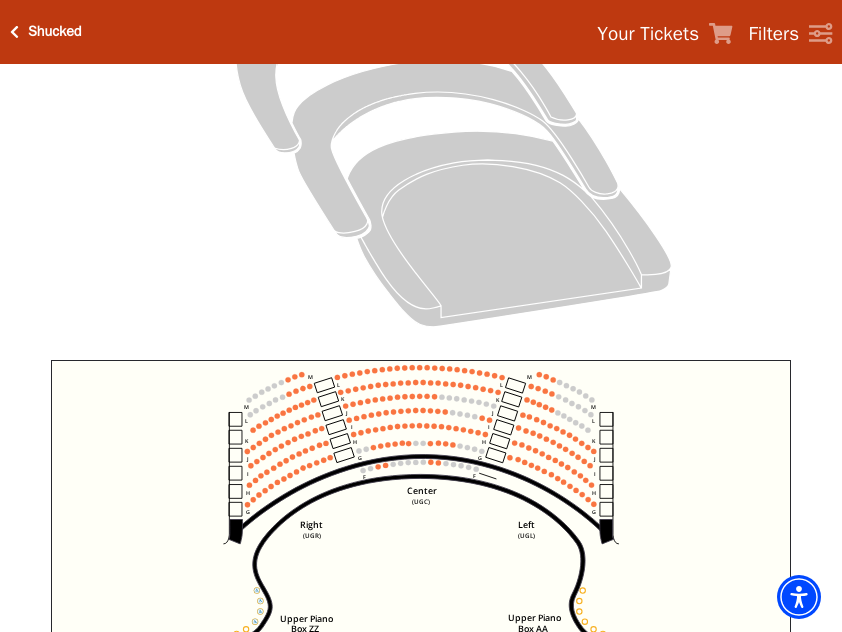 drag, startPoint x: 713, startPoint y: 464, endPoint x: 708, endPoint y: 426, distance: 38.327538 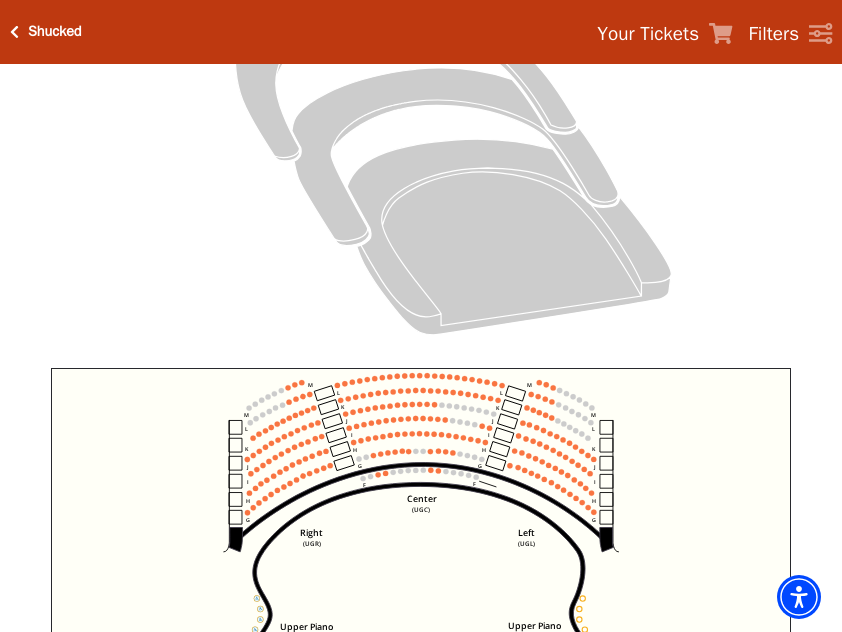 scroll, scrollTop: 521, scrollLeft: 0, axis: vertical 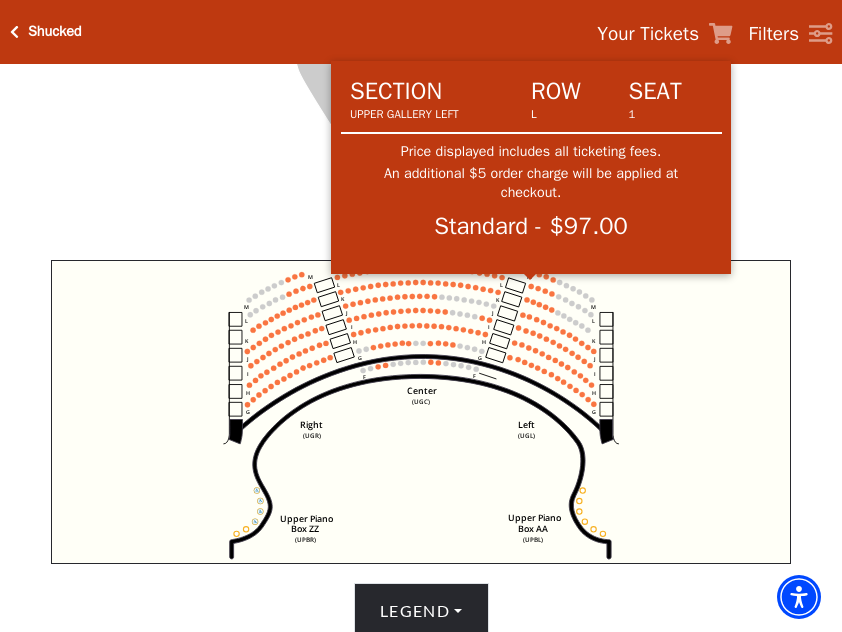 click 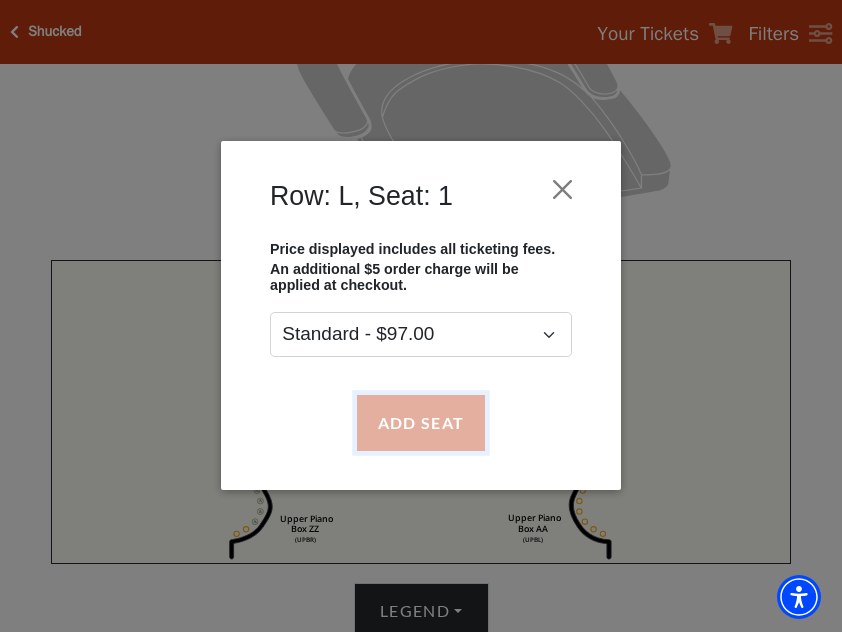 click on "Add Seat" at bounding box center (421, 423) 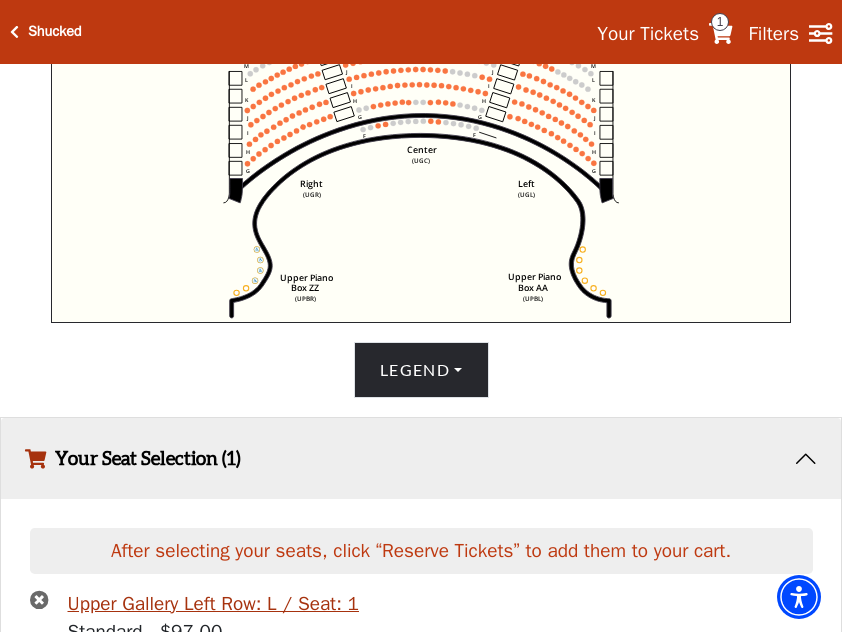 scroll, scrollTop: 575, scrollLeft: 0, axis: vertical 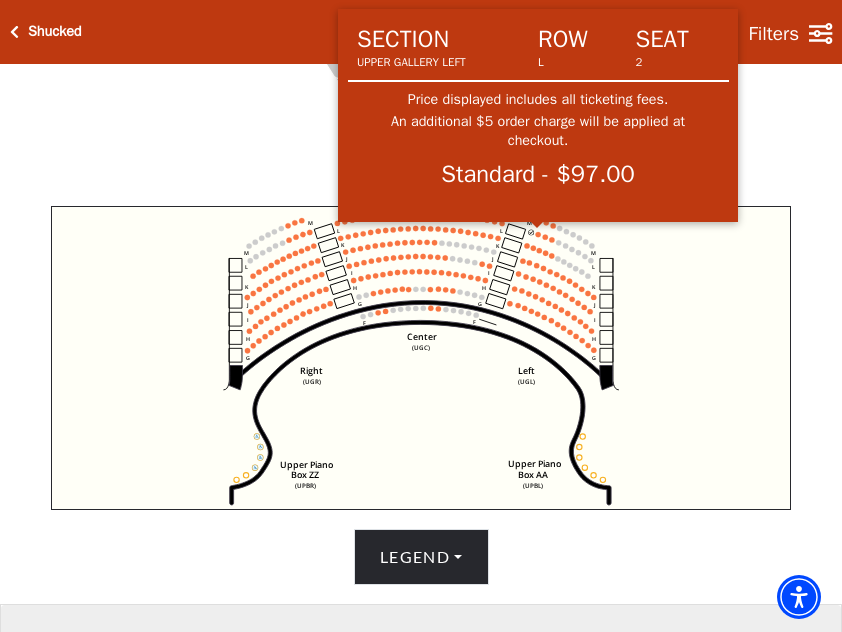 click 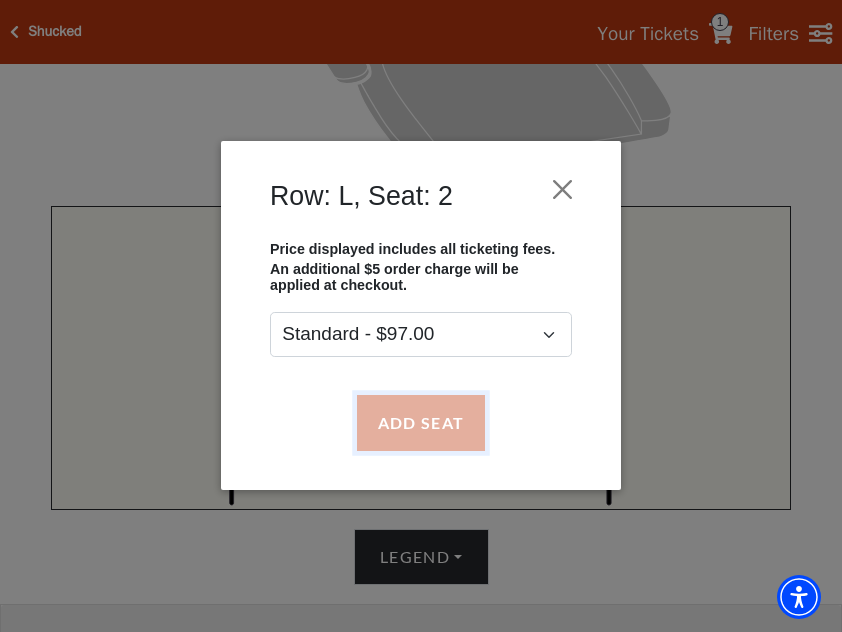 click on "Add Seat" at bounding box center (421, 423) 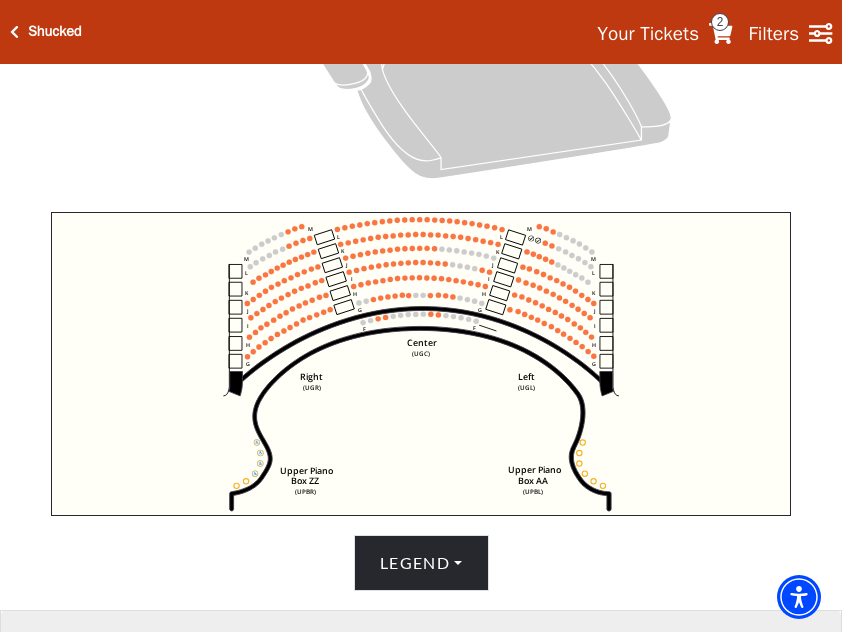 scroll, scrollTop: 557, scrollLeft: 0, axis: vertical 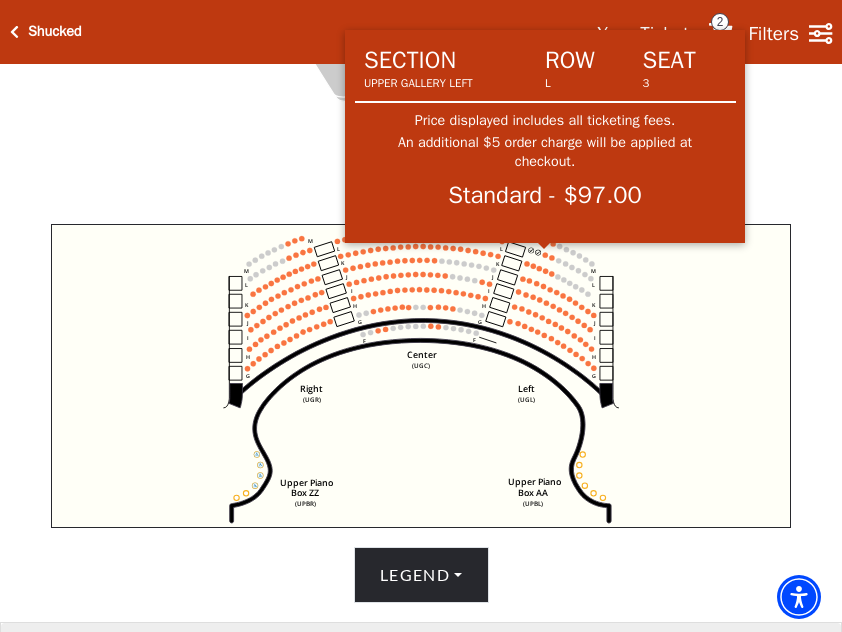 click 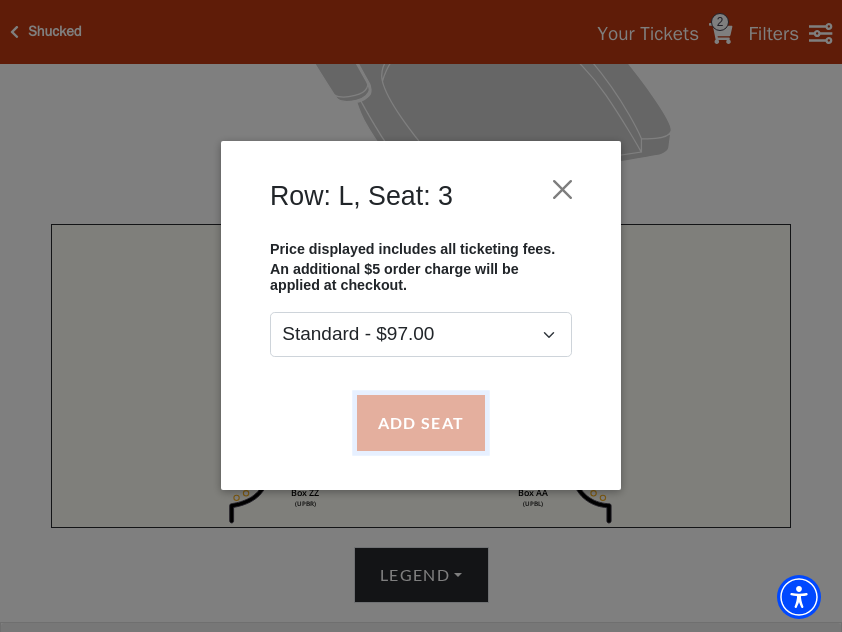 click on "Add Seat" at bounding box center [421, 423] 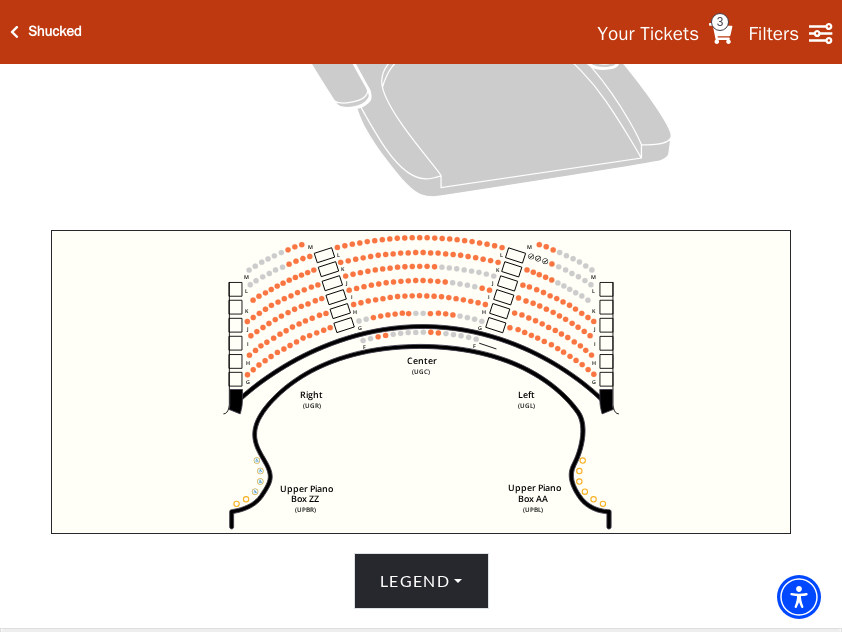 scroll, scrollTop: 539, scrollLeft: 0, axis: vertical 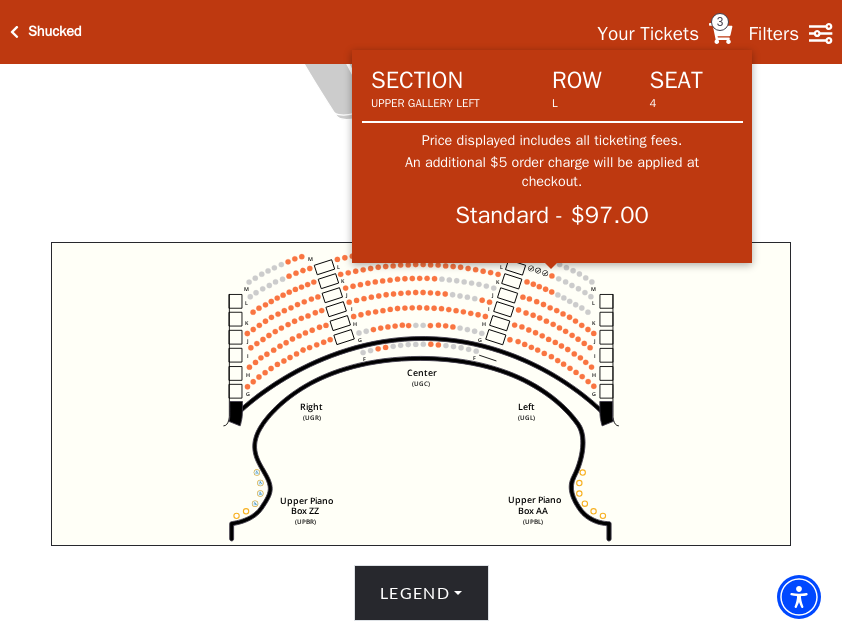 click 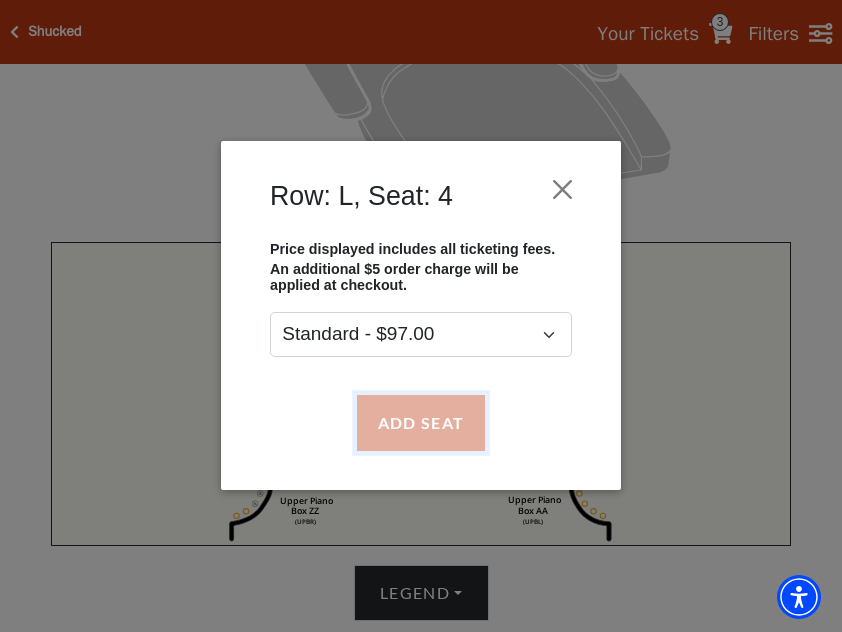 click on "Add Seat" at bounding box center [421, 423] 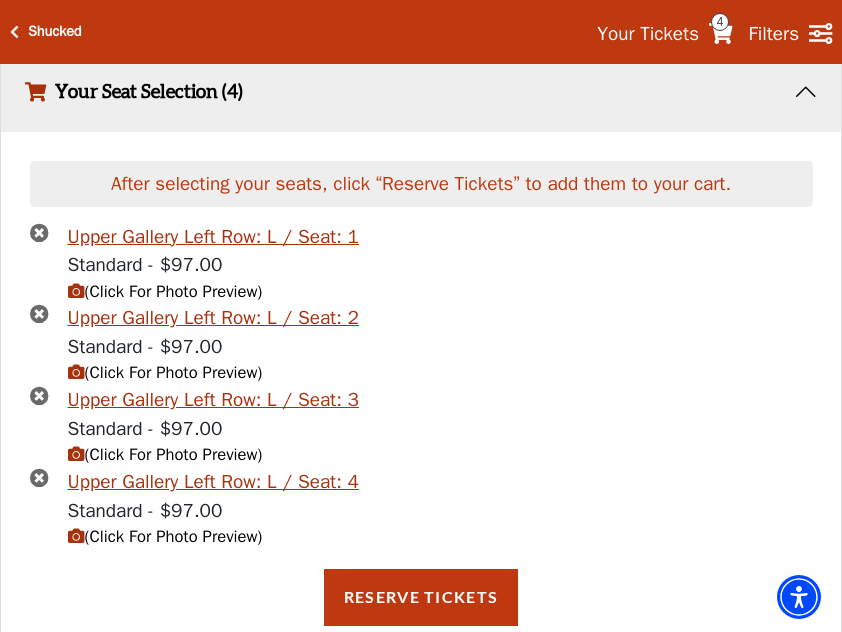 scroll, scrollTop: 1169, scrollLeft: 0, axis: vertical 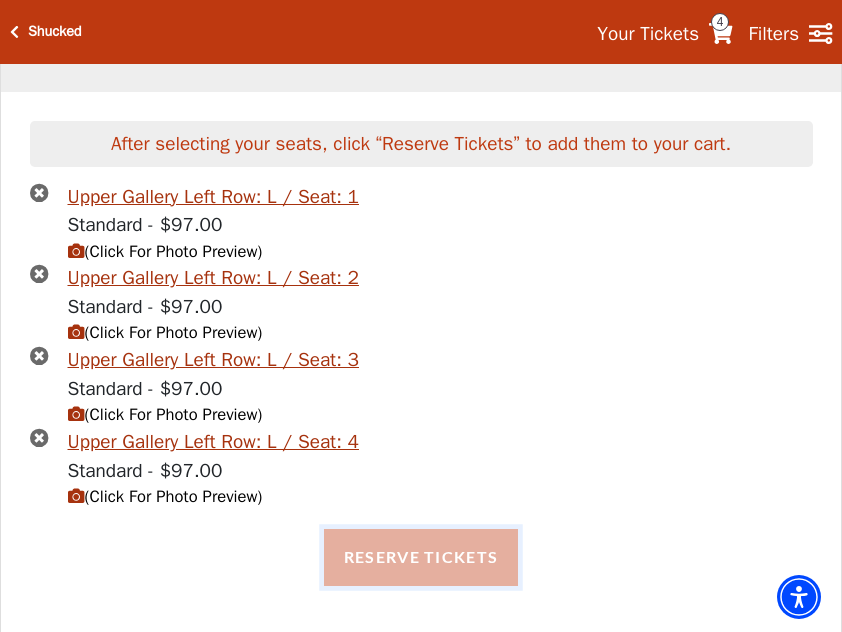 click on "Reserve Tickets" at bounding box center [421, 557] 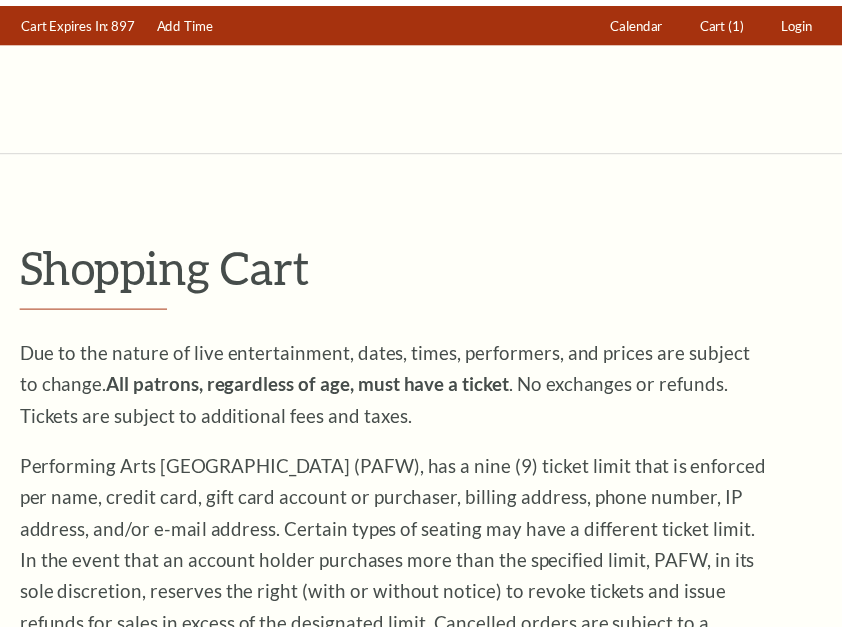 scroll, scrollTop: 0, scrollLeft: 0, axis: both 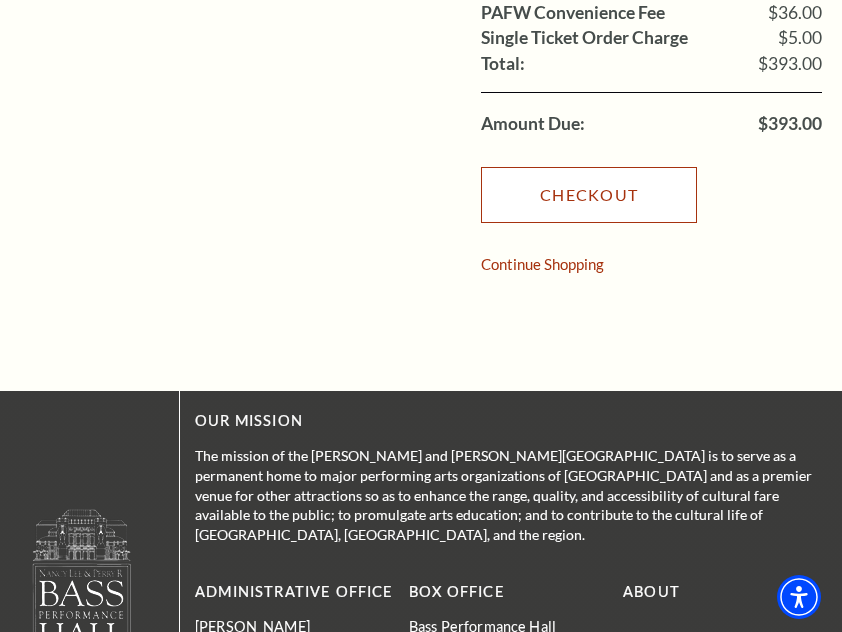 click on "Checkout" at bounding box center (589, 195) 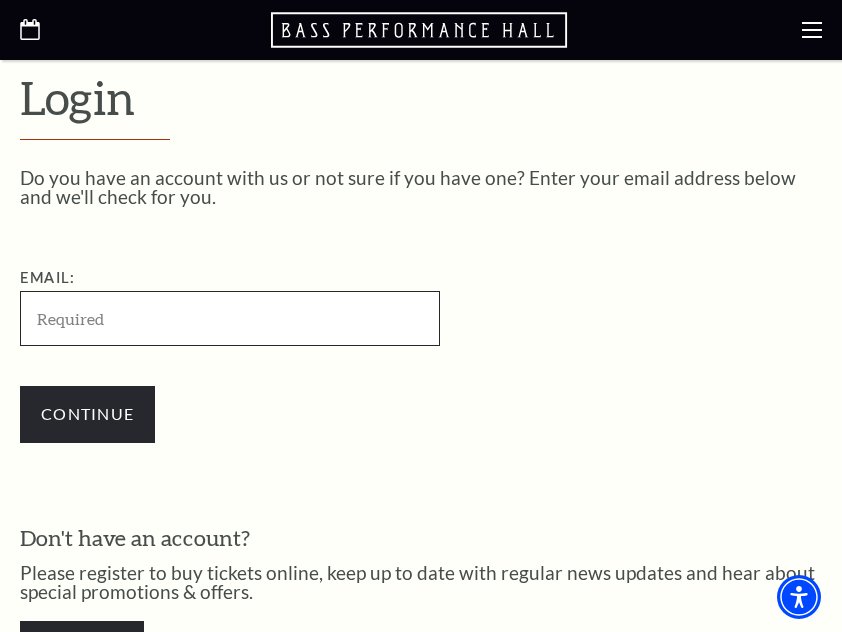 scroll, scrollTop: 0, scrollLeft: 0, axis: both 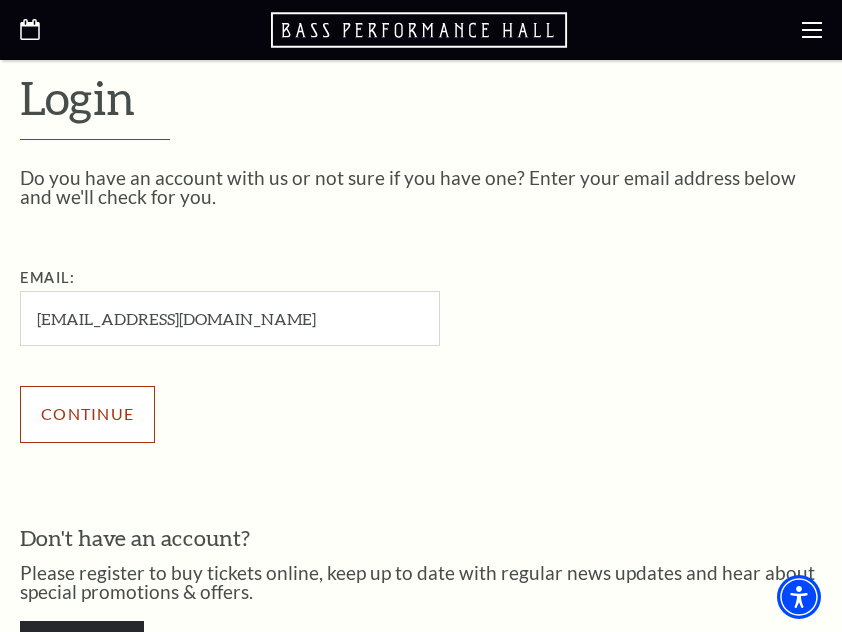 click on "Continue" at bounding box center [87, 414] 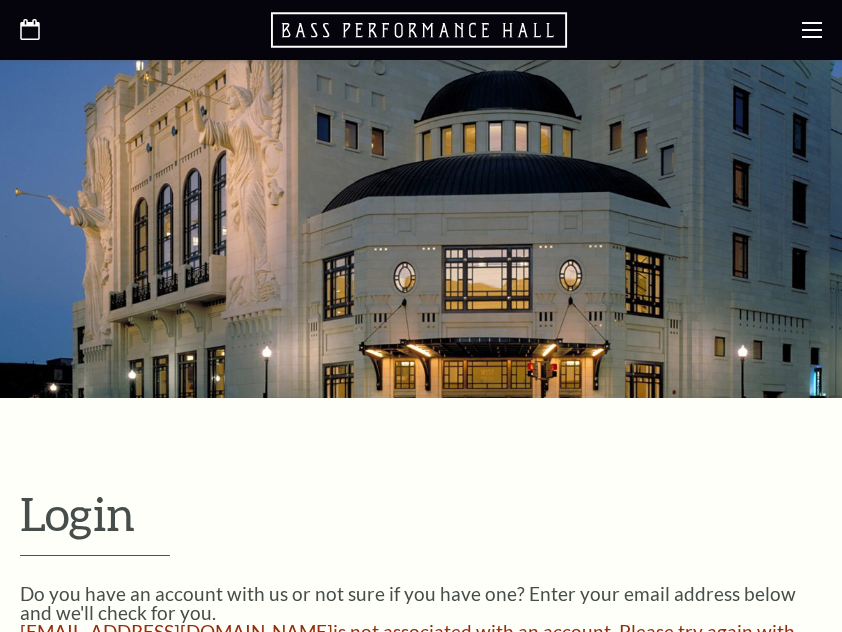 scroll, scrollTop: 457, scrollLeft: 0, axis: vertical 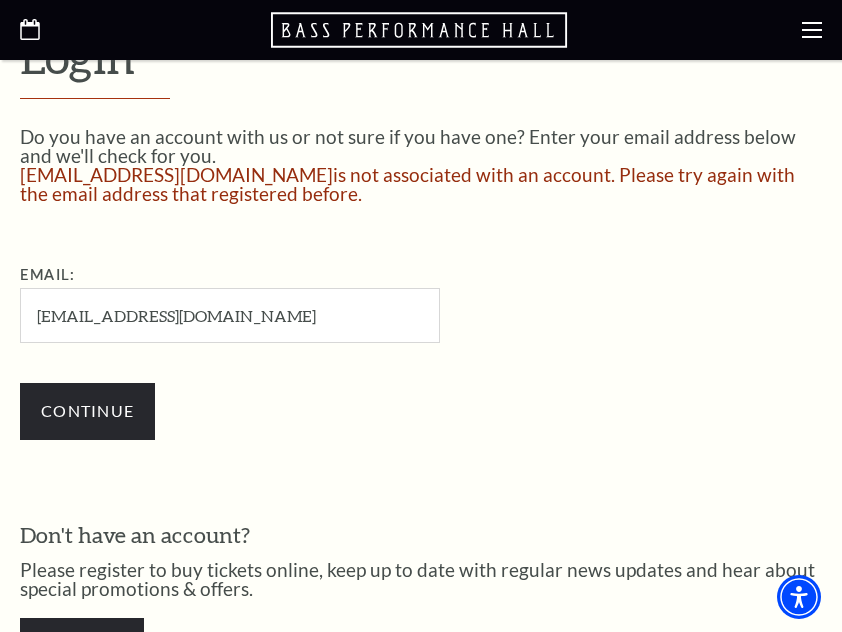 click on "anhvu123@gmail.com" at bounding box center (230, 315) 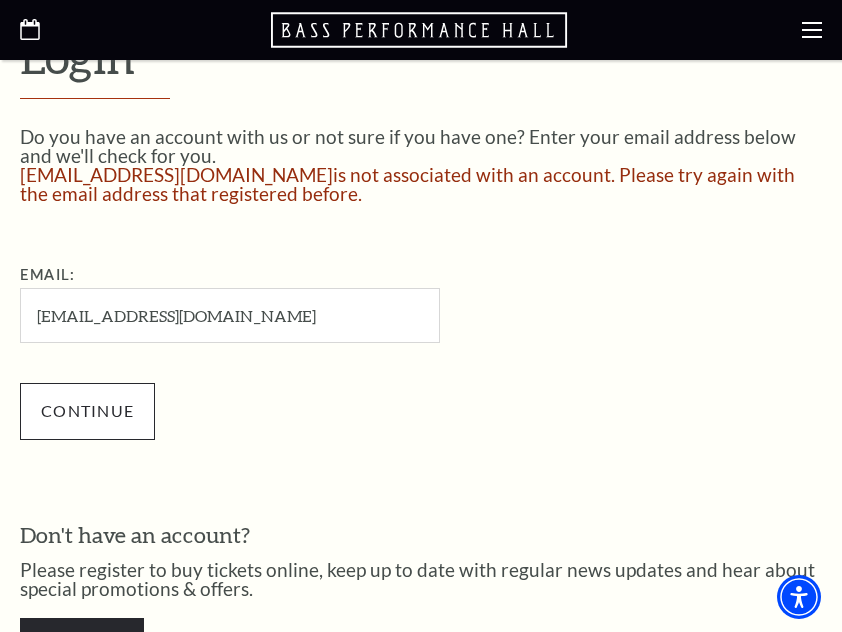 type on "anhvu1234@gmail.com" 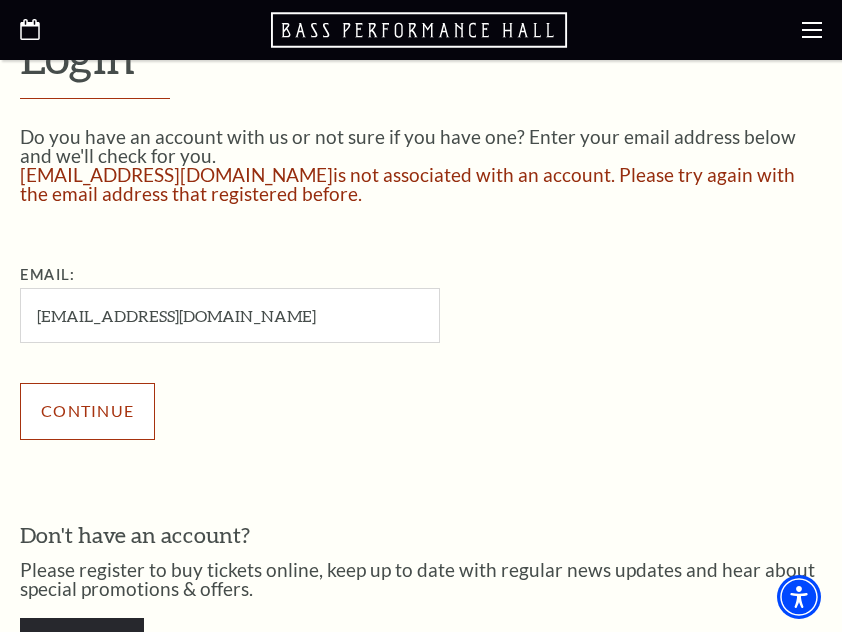 click on "Continue" at bounding box center (87, 411) 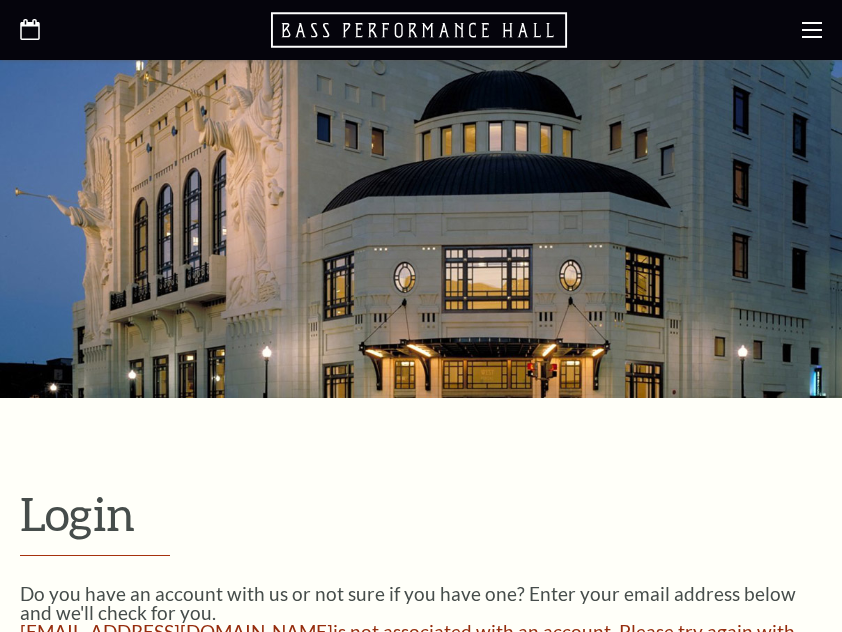 scroll, scrollTop: 457, scrollLeft: 0, axis: vertical 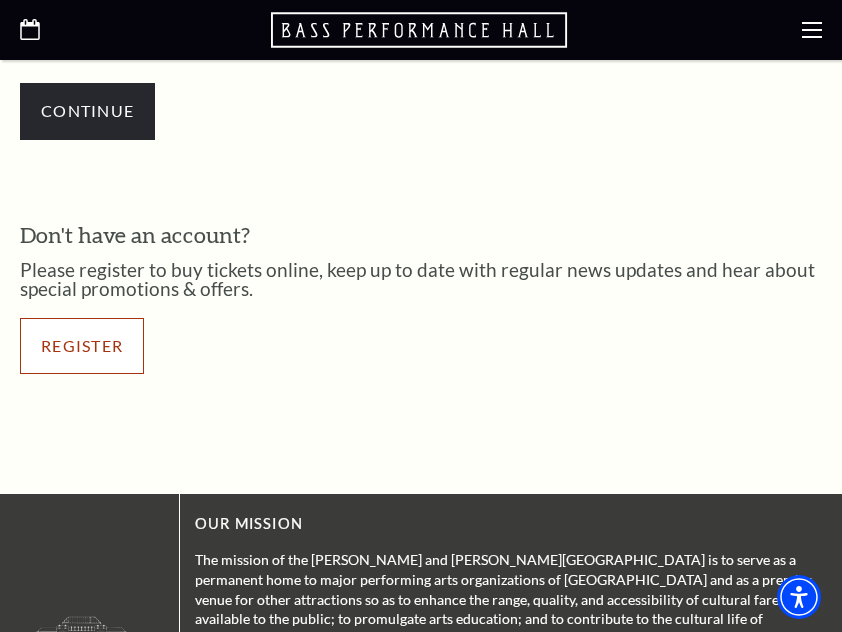 click on "Register" at bounding box center (82, 346) 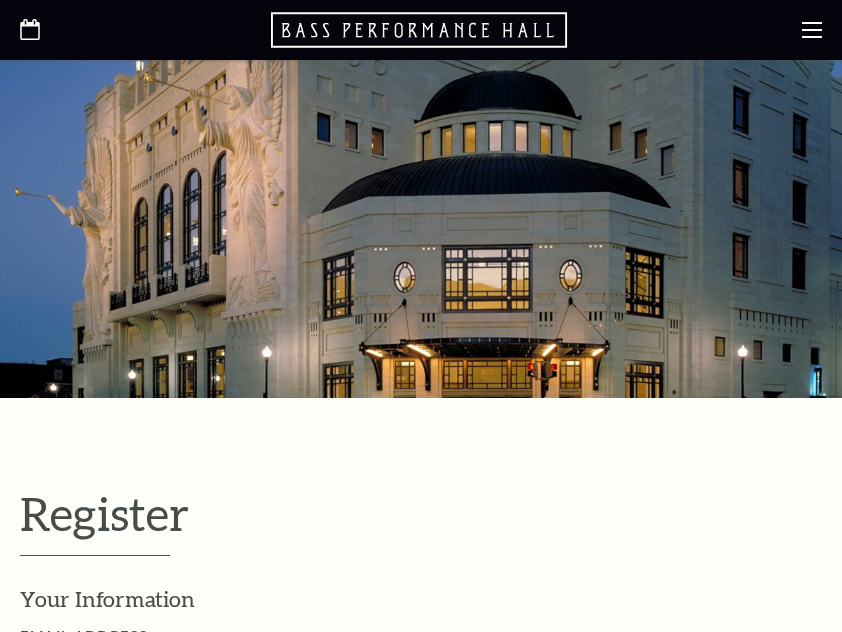 select on "1" 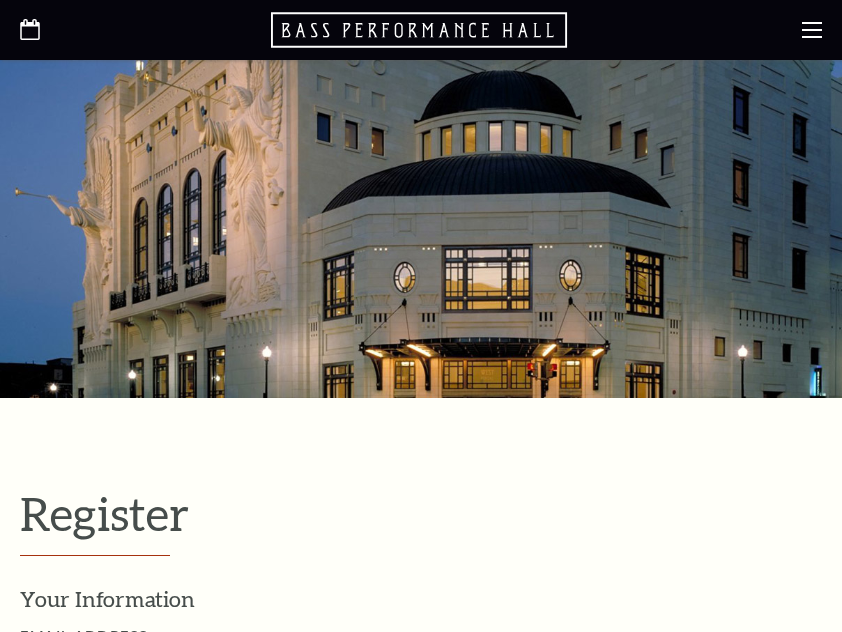 scroll, scrollTop: 0, scrollLeft: 0, axis: both 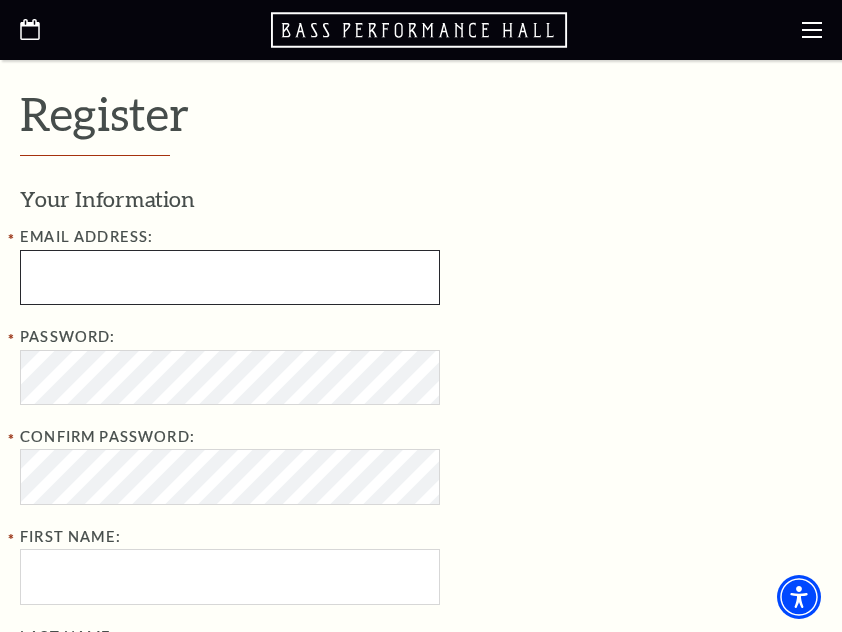 click at bounding box center [230, 277] 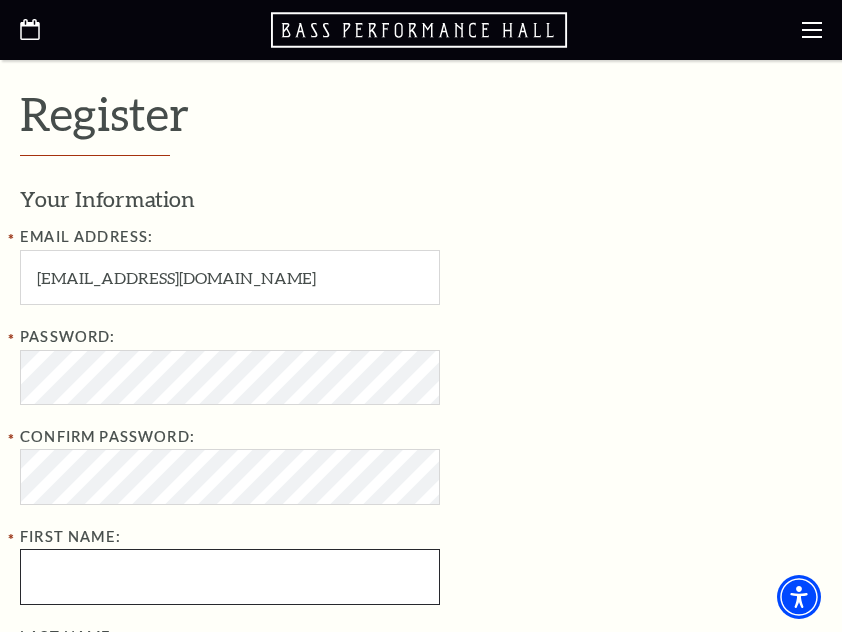 type on "anh" 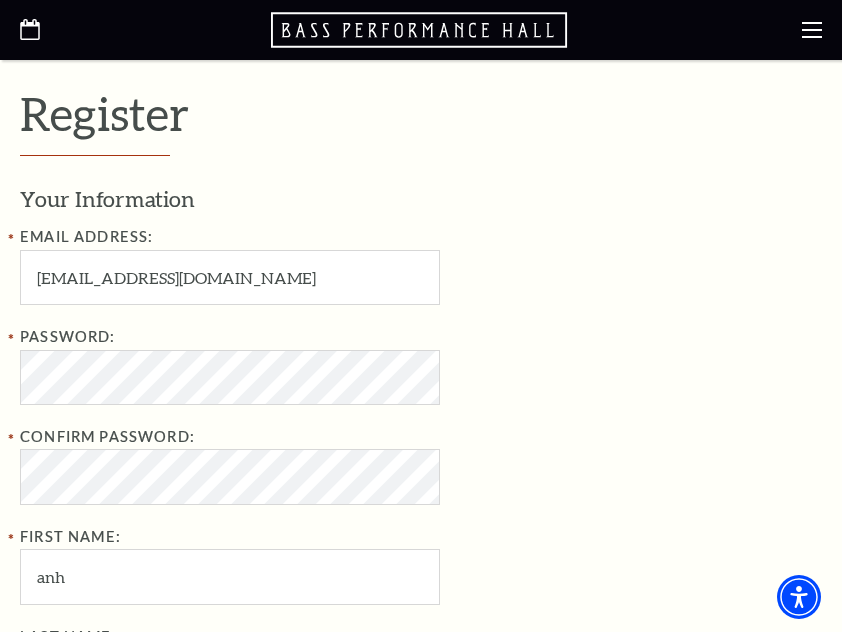 type on "ha" 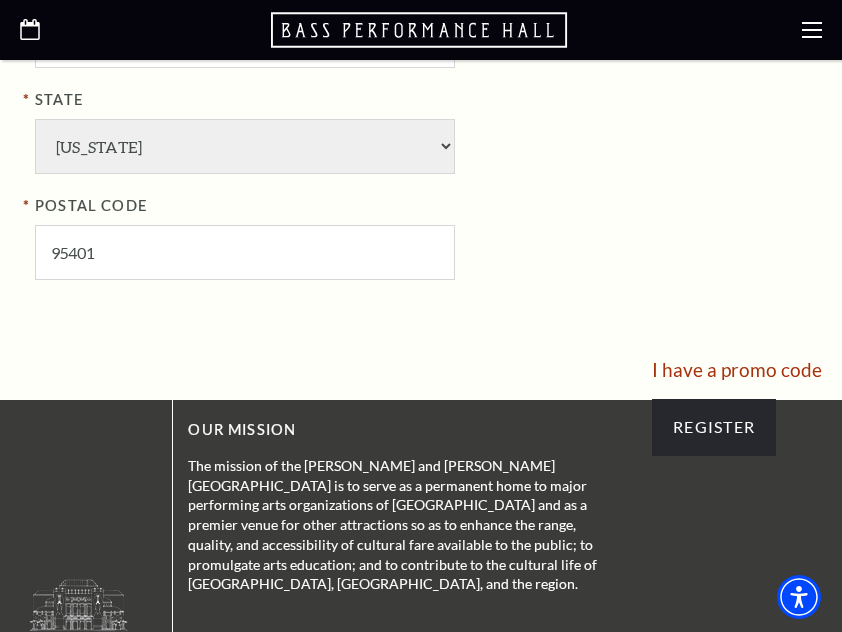 scroll, scrollTop: 1700, scrollLeft: 0, axis: vertical 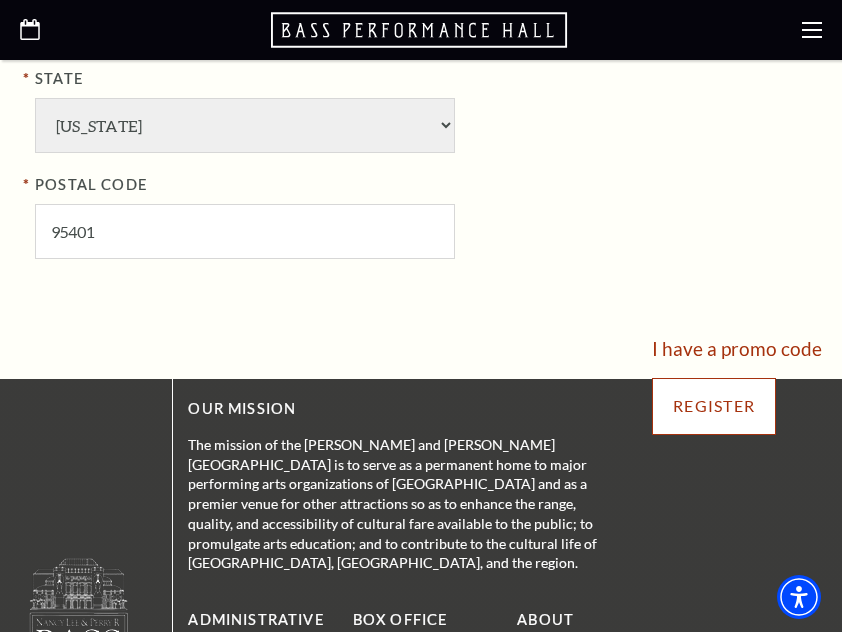 click on "Register" at bounding box center [714, 406] 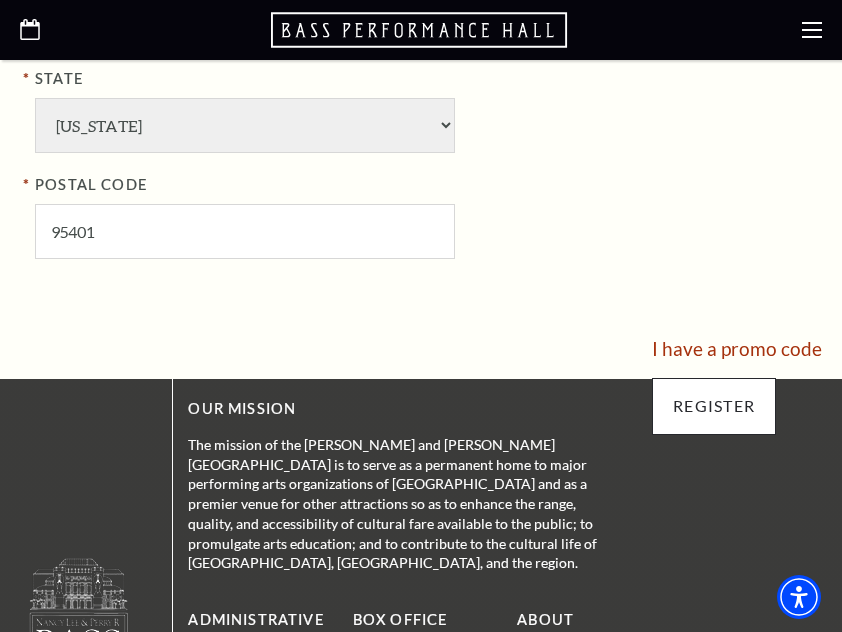 scroll, scrollTop: 861, scrollLeft: 0, axis: vertical 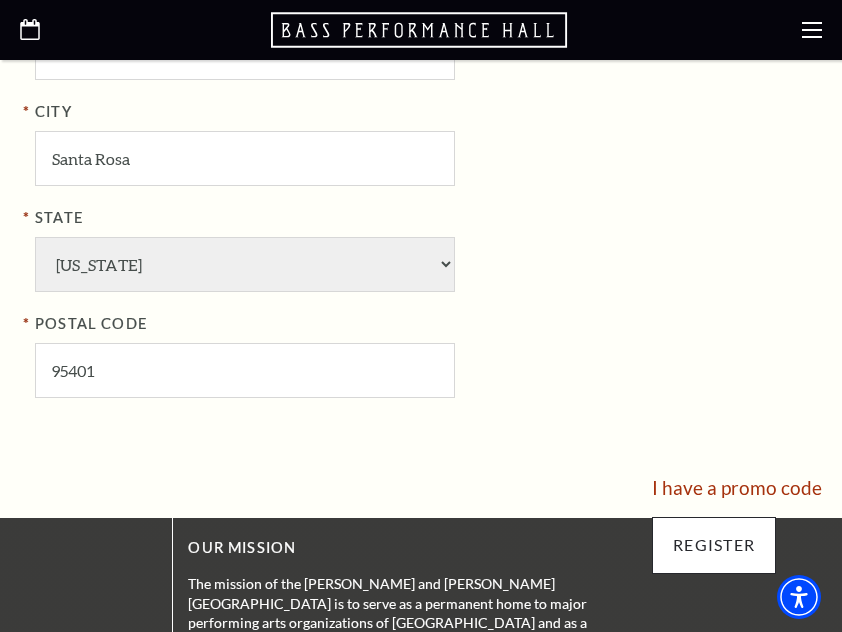 type on "315-646-358" 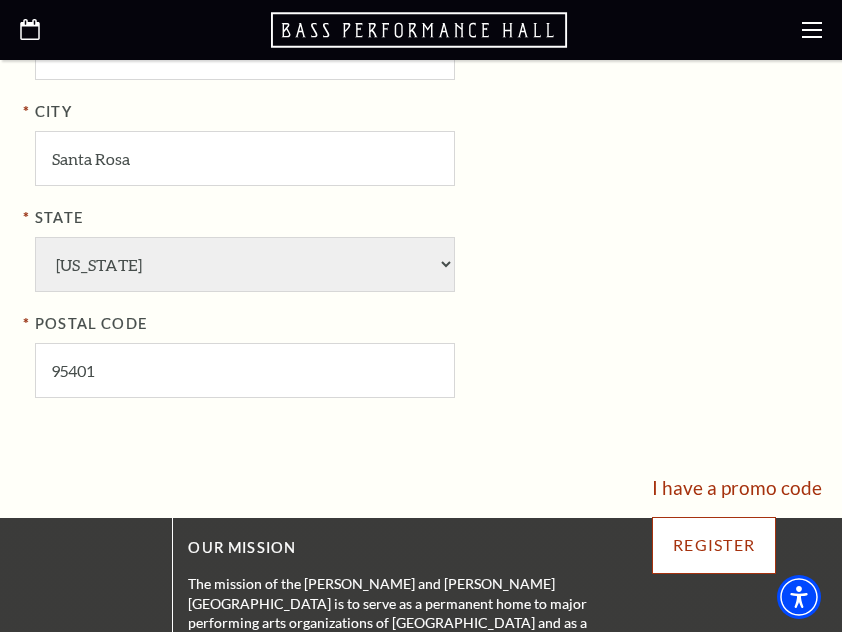 click on "Register" at bounding box center [714, 545] 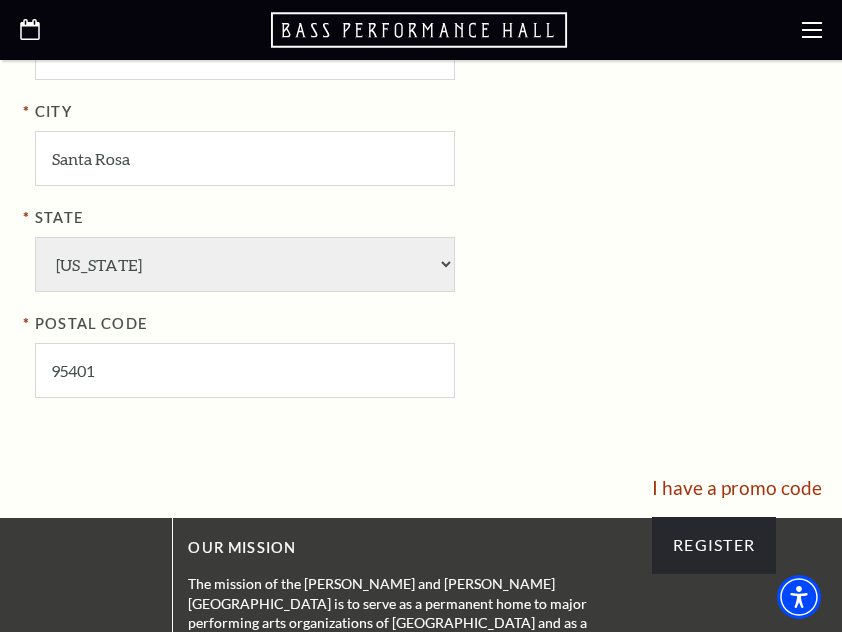 scroll, scrollTop: 861, scrollLeft: 0, axis: vertical 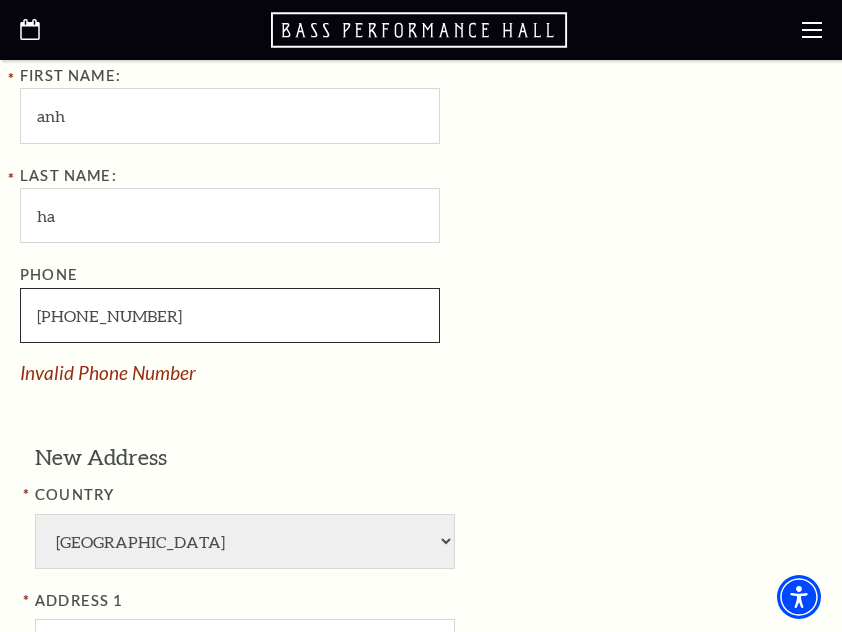 click on "315-646-358" at bounding box center [230, 315] 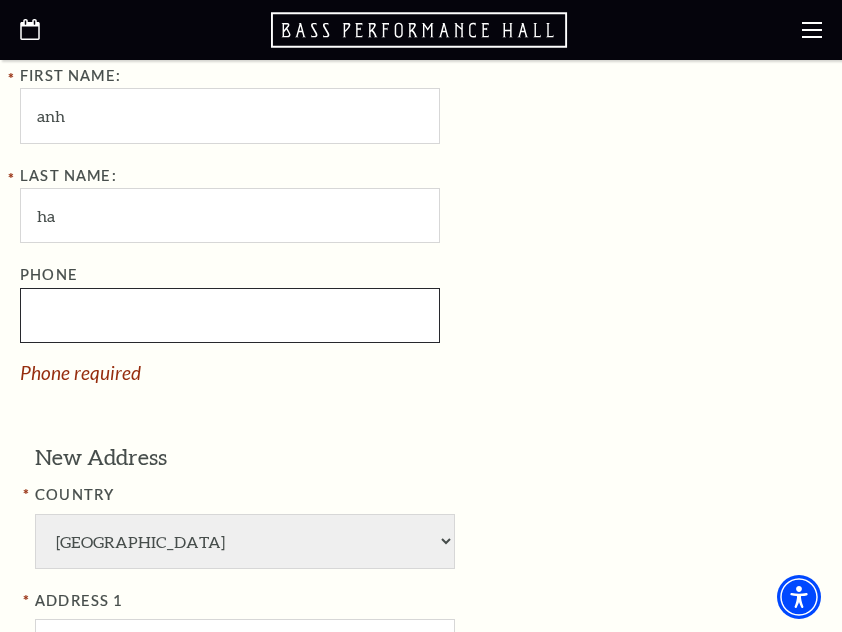 click on "Phone" at bounding box center [230, 315] 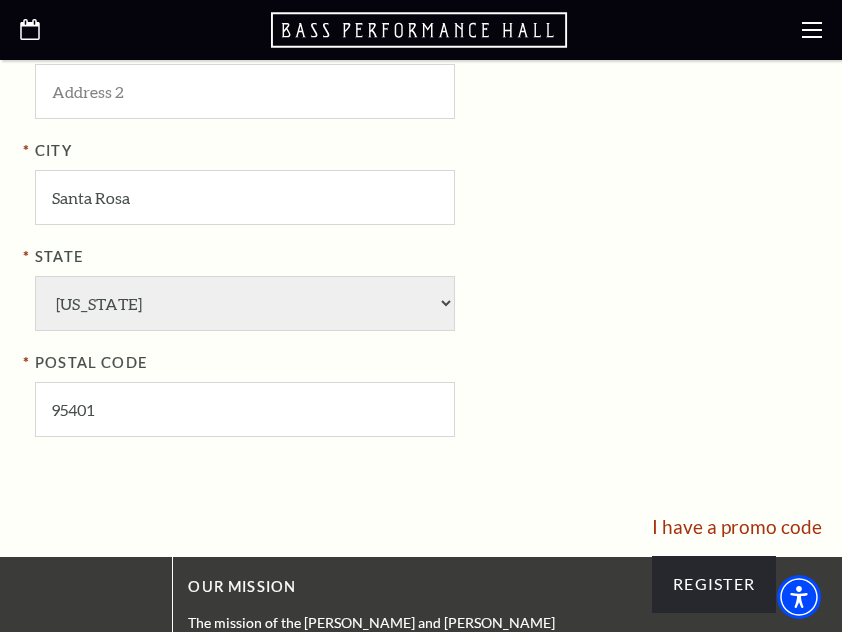 scroll, scrollTop: 1661, scrollLeft: 0, axis: vertical 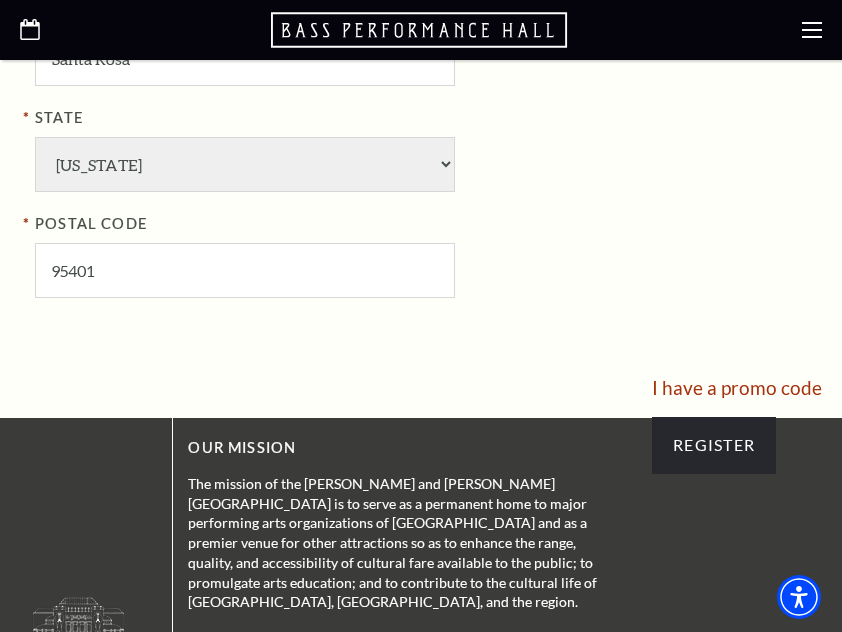 click on "I have a promo code
Enter Your Promo Code:     Register" at bounding box center [729, 435] 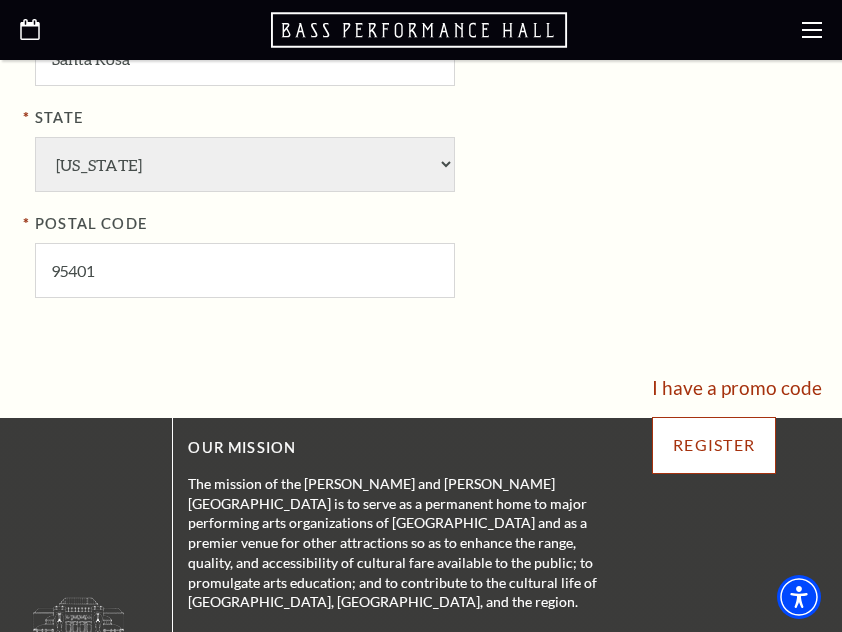 click on "Register" at bounding box center [714, 445] 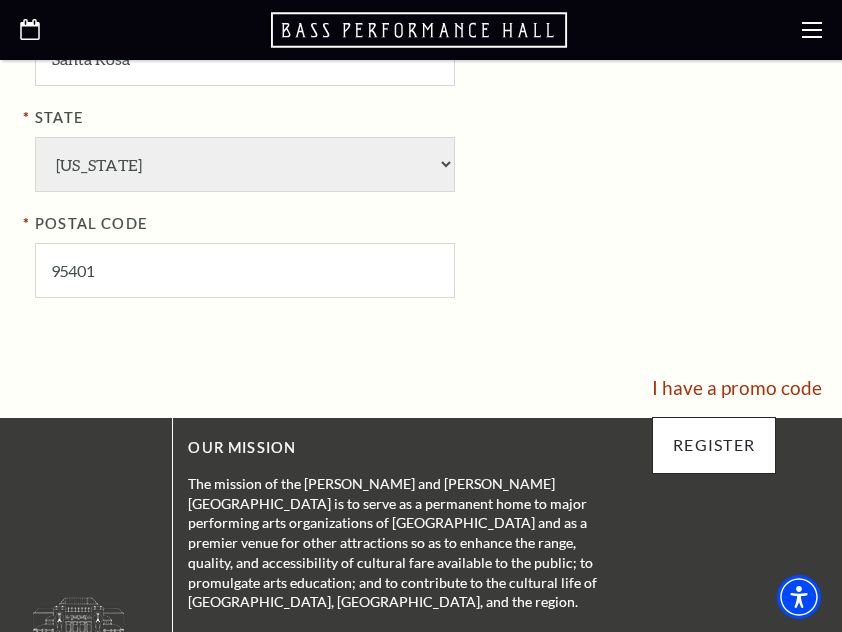 scroll, scrollTop: 861, scrollLeft: 0, axis: vertical 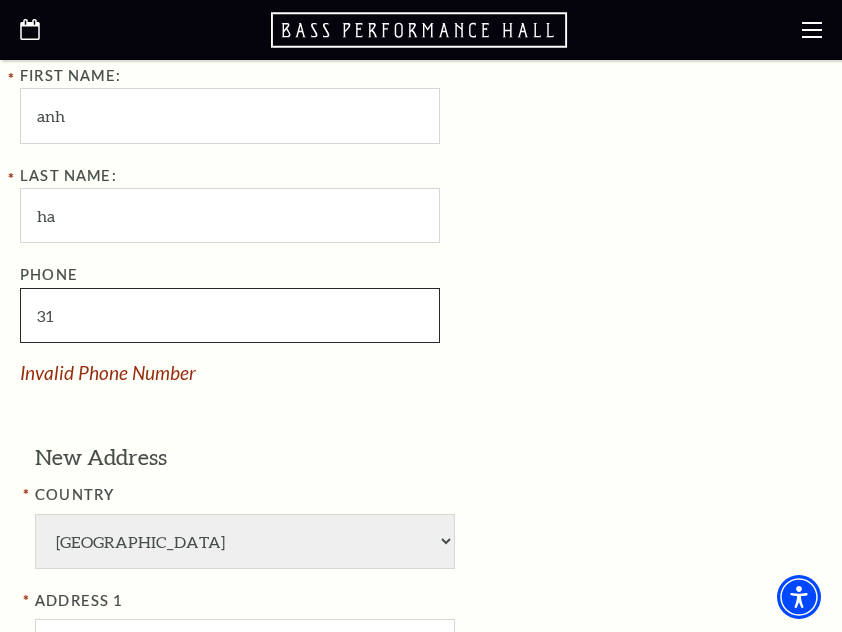 type on "3" 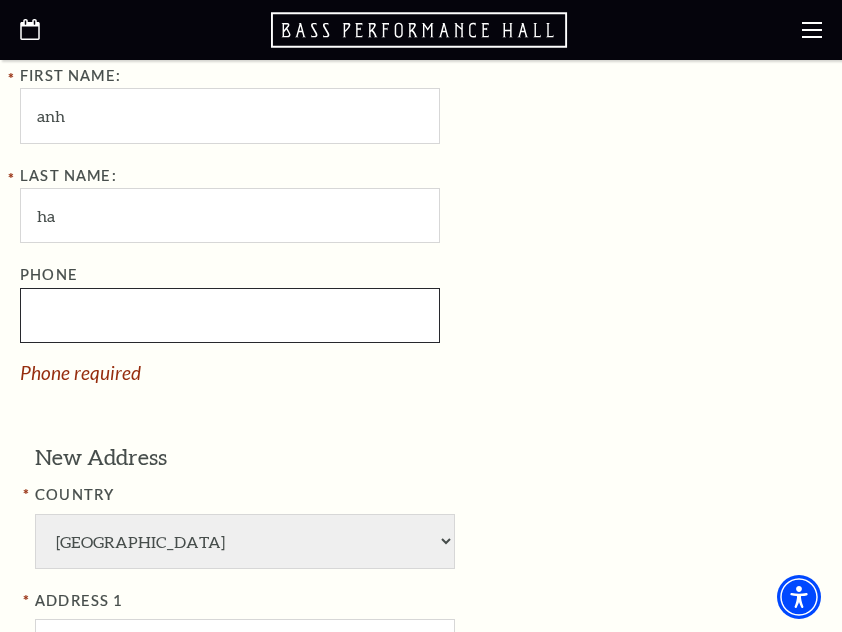 click on "Register" at bounding box center [714, 1245] 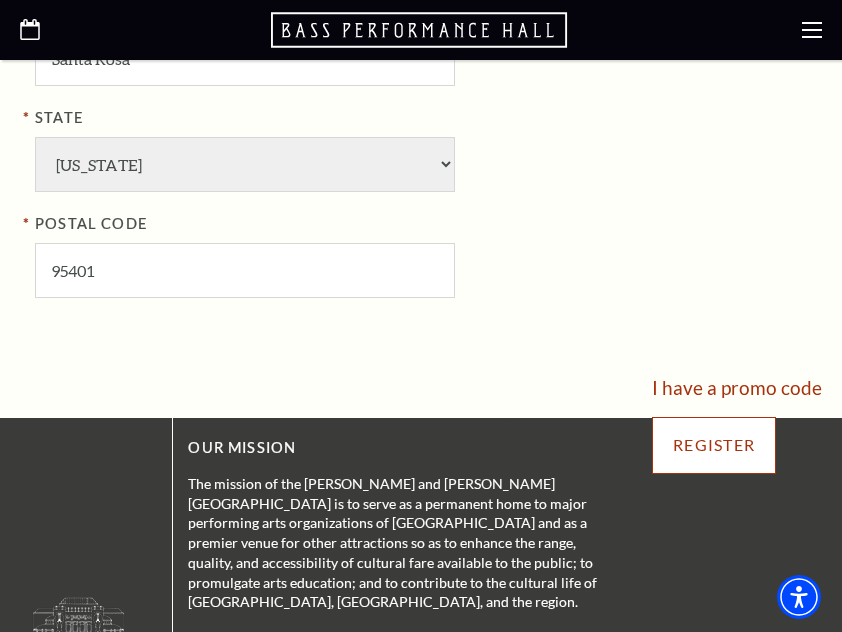 click on "Register" at bounding box center (714, 445) 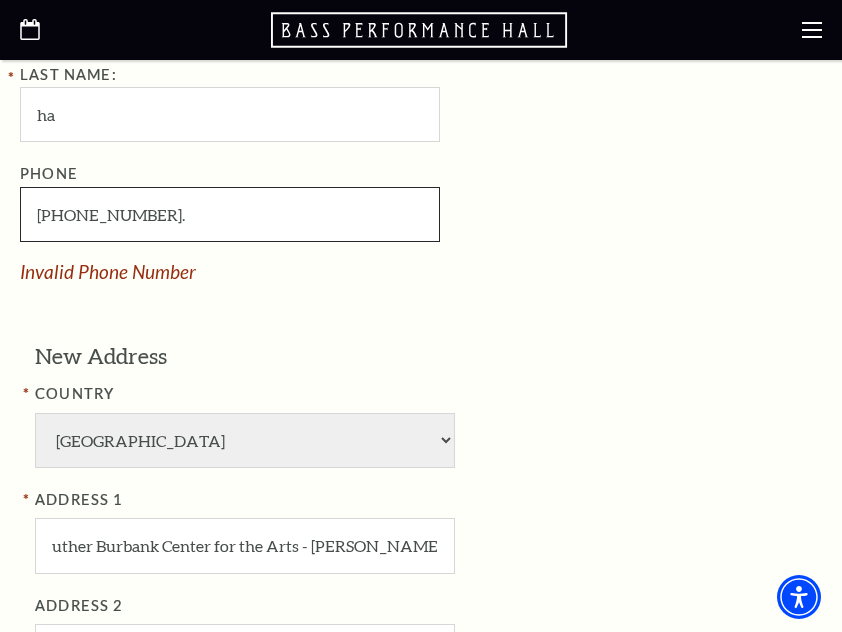scroll, scrollTop: 961, scrollLeft: 0, axis: vertical 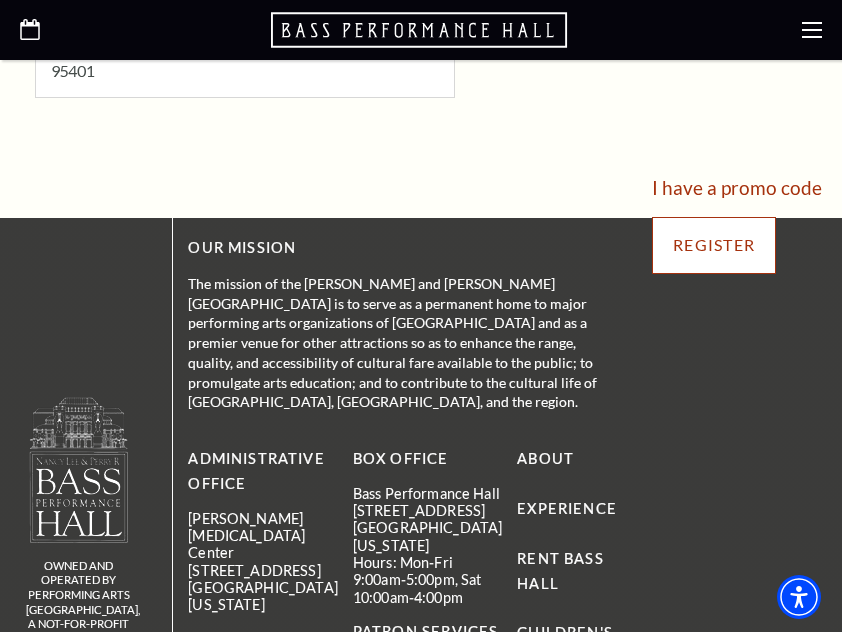 click on "Register" at bounding box center (714, 245) 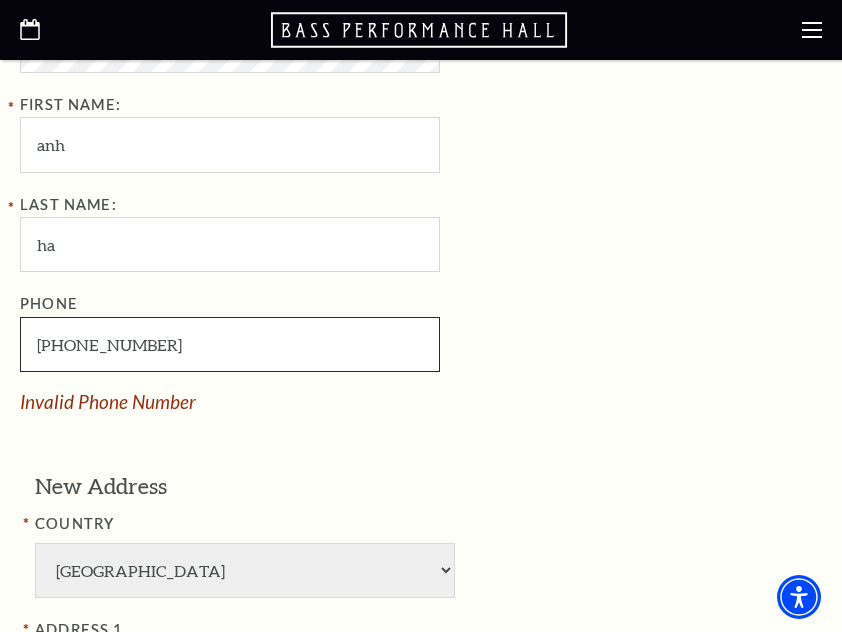 scroll, scrollTop: 861, scrollLeft: 0, axis: vertical 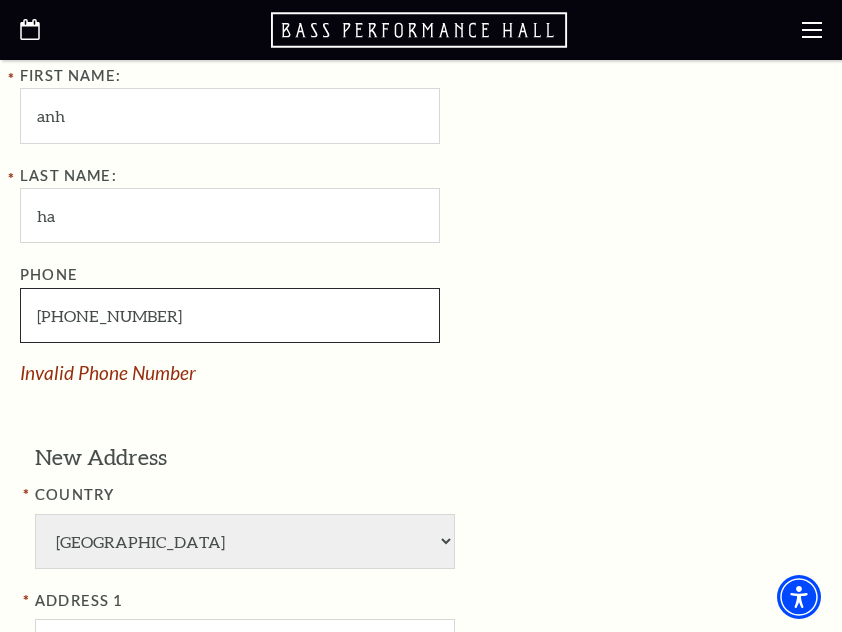 click on "097-564-310" at bounding box center [230, 315] 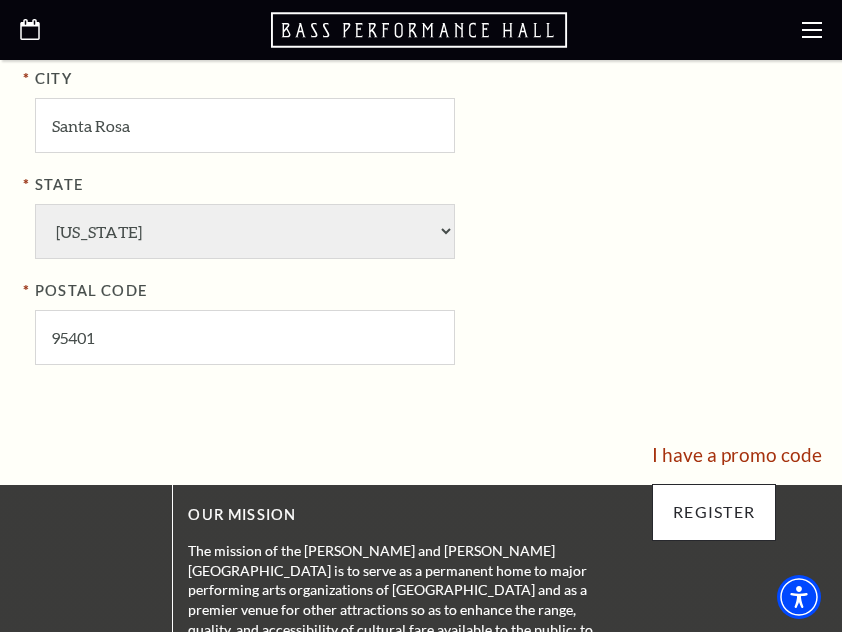 scroll, scrollTop: 1761, scrollLeft: 0, axis: vertical 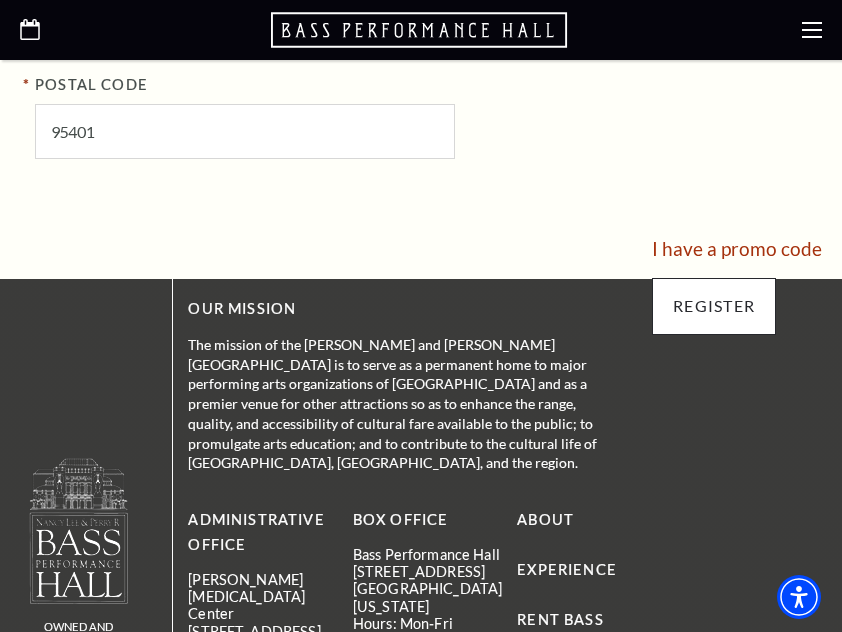 type on "097-564-3105" 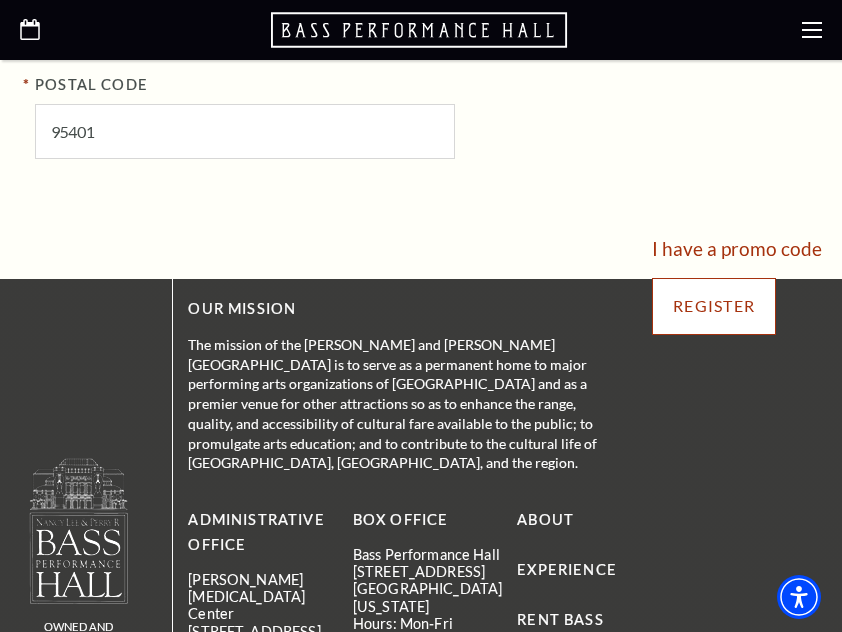 click on "Register" at bounding box center [714, 306] 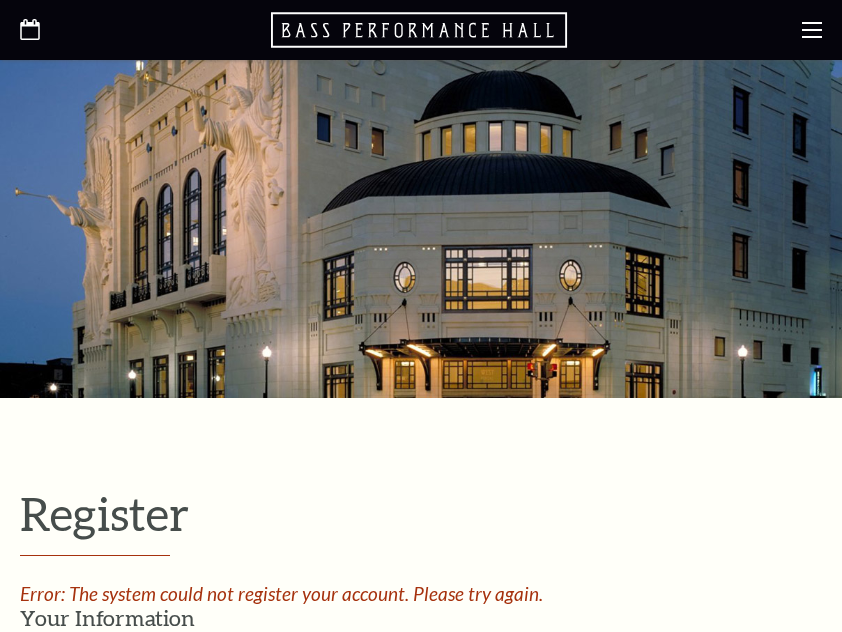 select on "1" 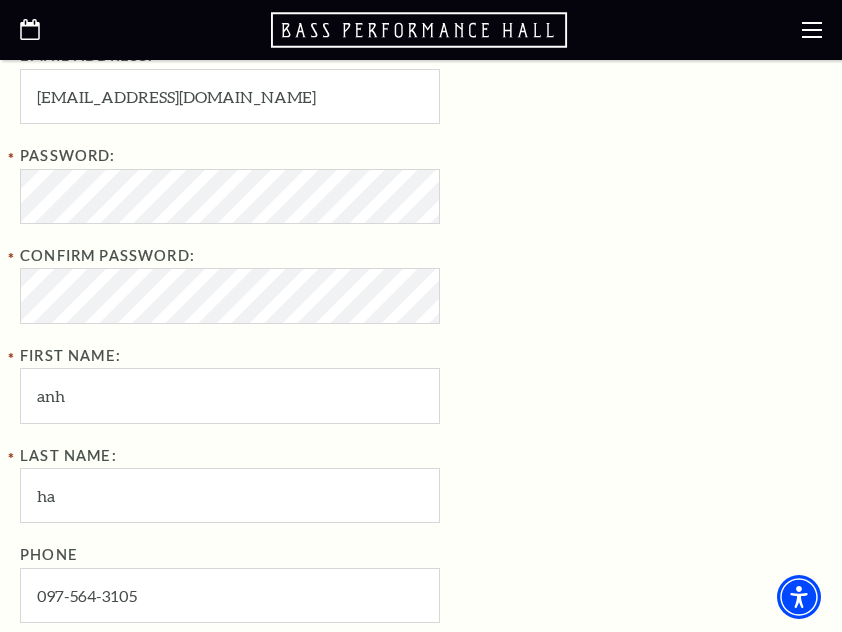 scroll, scrollTop: 400, scrollLeft: 0, axis: vertical 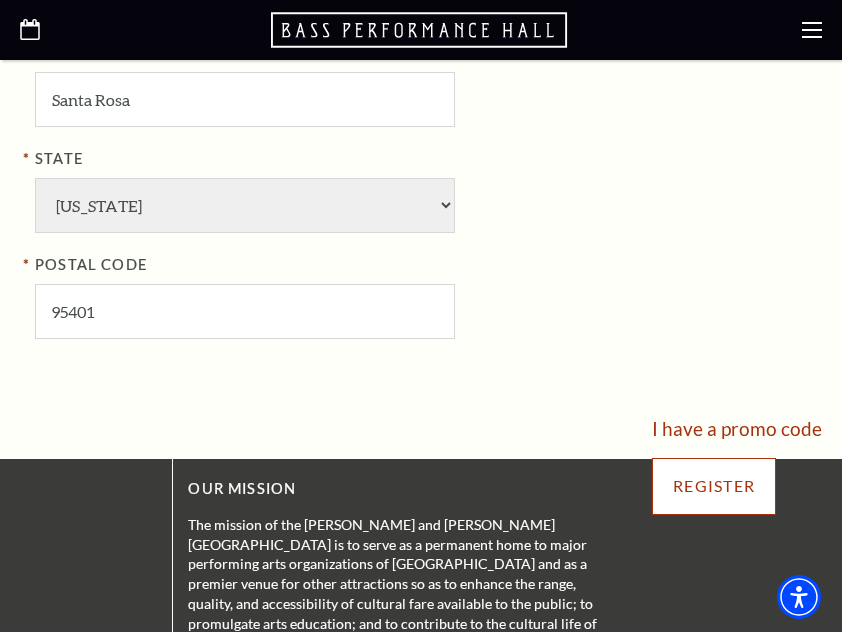 click on "Register" at bounding box center (714, 486) 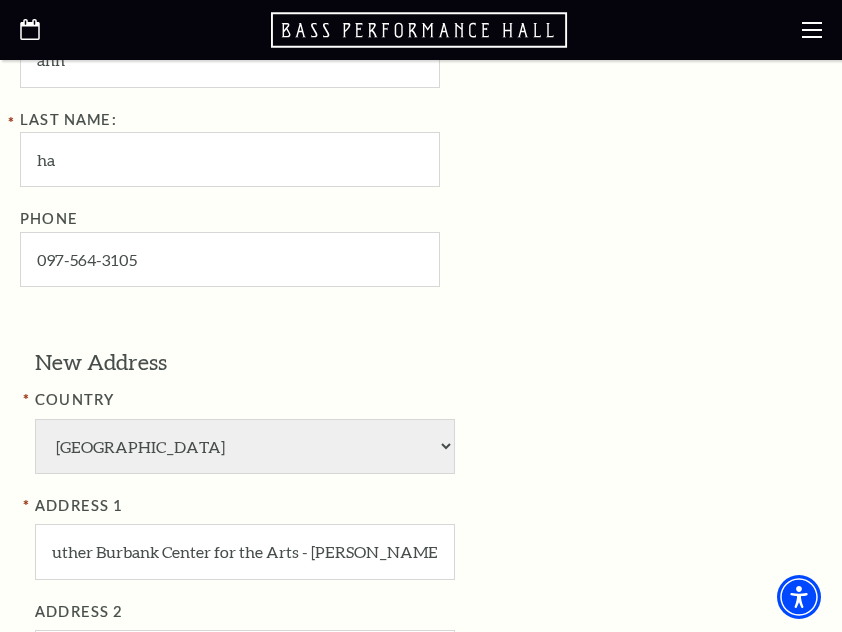 scroll, scrollTop: 900, scrollLeft: 0, axis: vertical 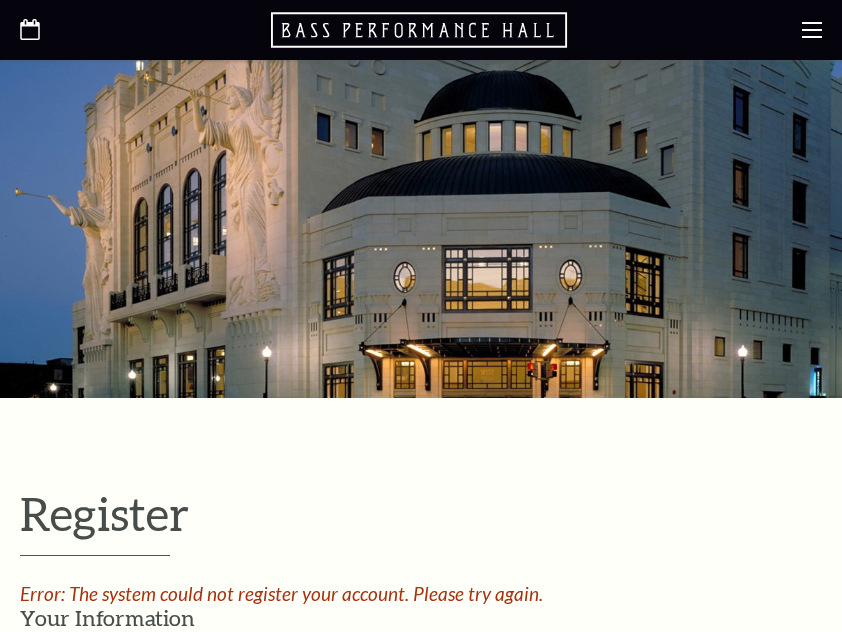 select on "1" 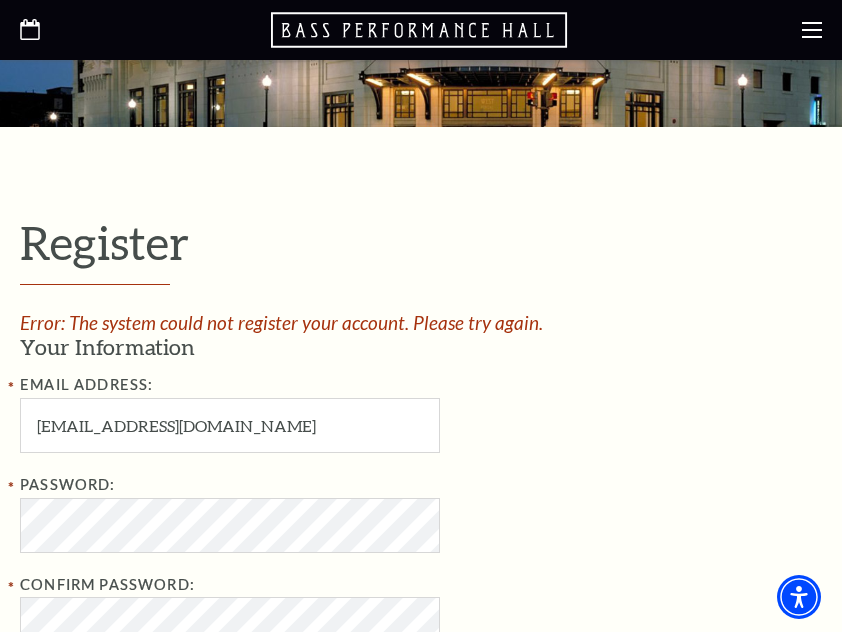 scroll, scrollTop: 300, scrollLeft: 0, axis: vertical 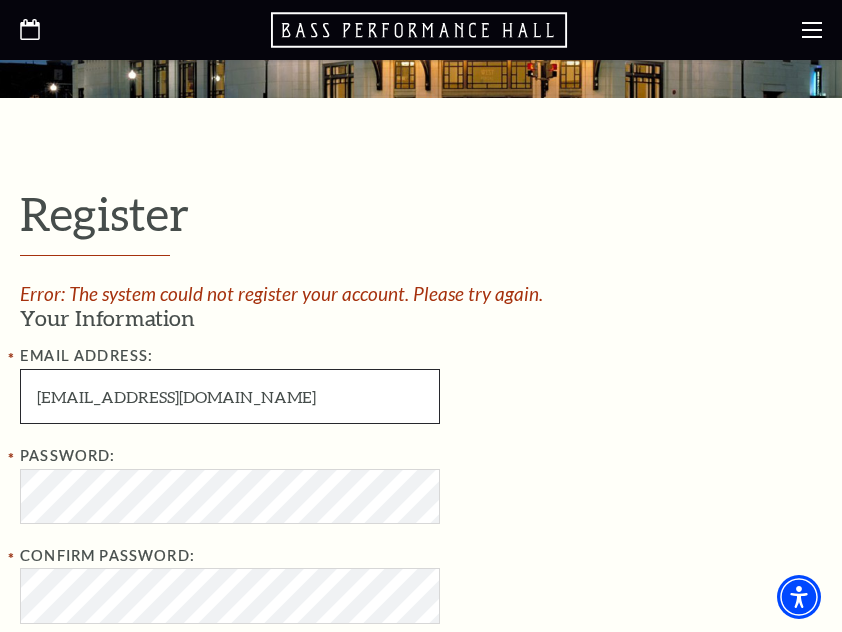click on "[EMAIL_ADDRESS][DOMAIN_NAME]" at bounding box center (230, 396) 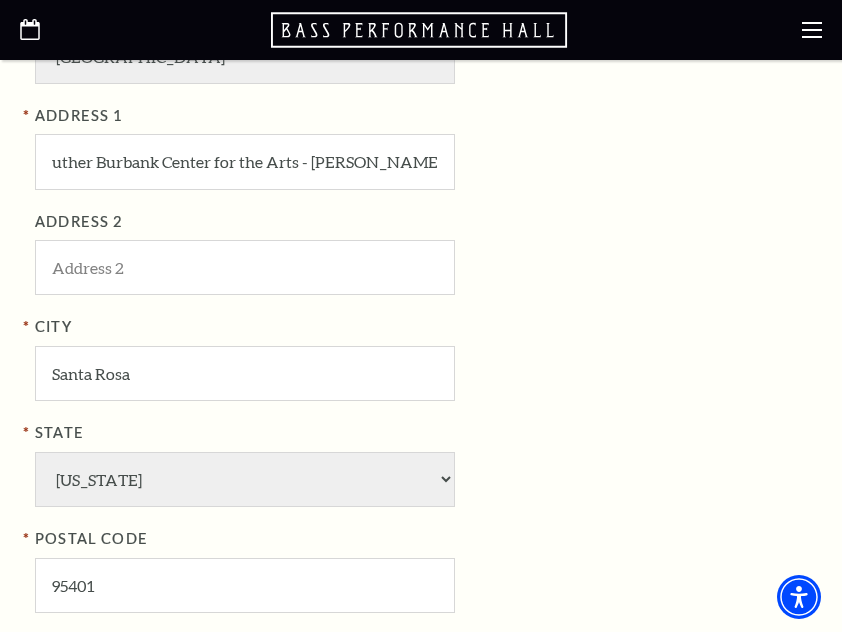scroll, scrollTop: 1500, scrollLeft: 0, axis: vertical 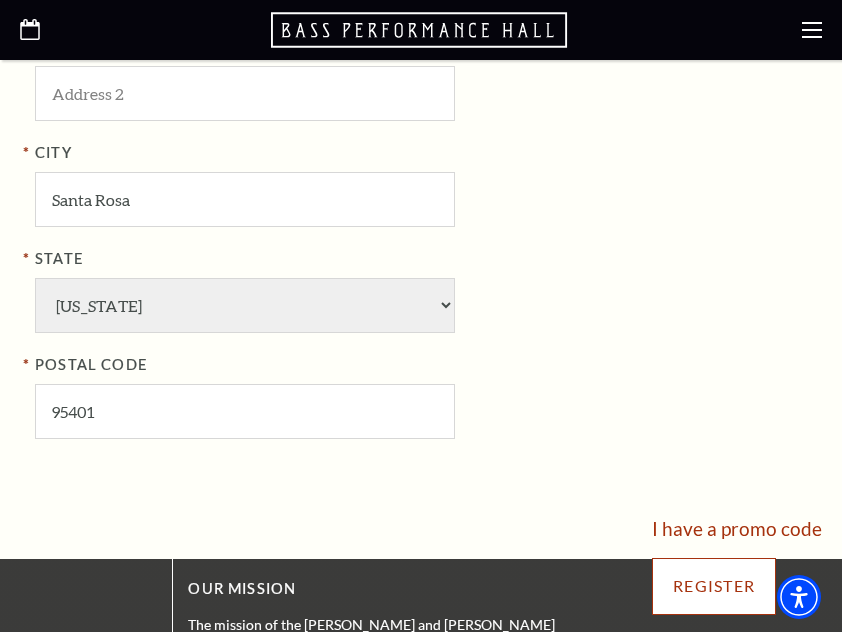 click on "Register" at bounding box center [714, 586] 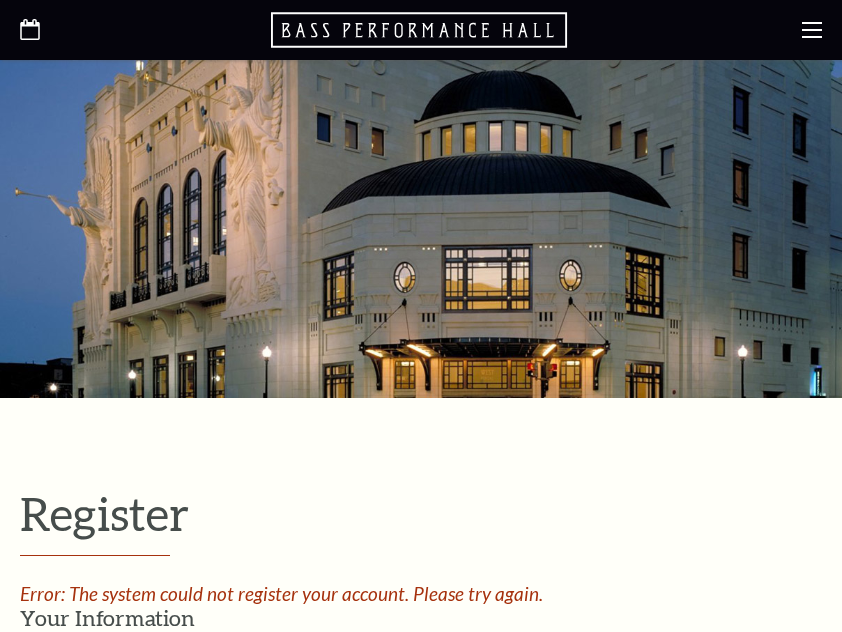 select on "1" 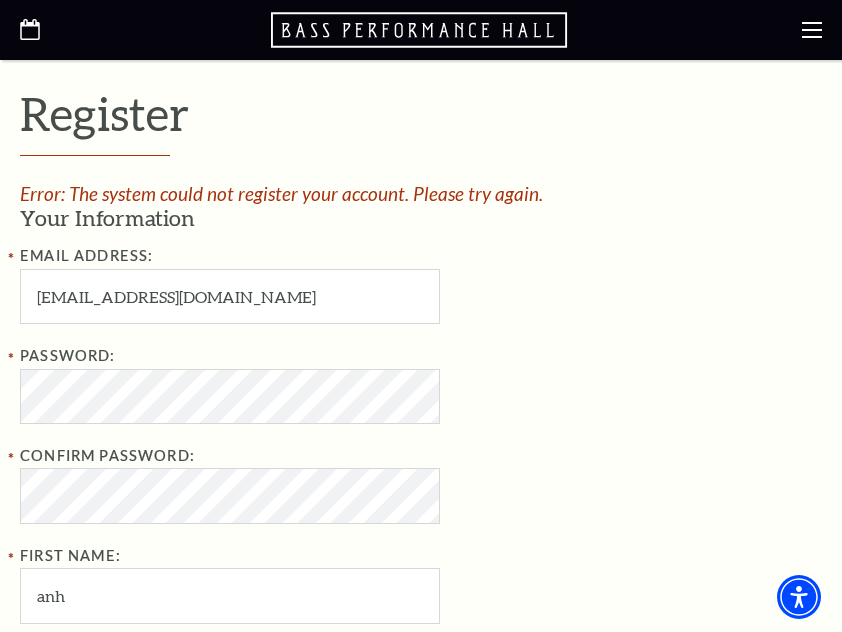 scroll, scrollTop: 200, scrollLeft: 0, axis: vertical 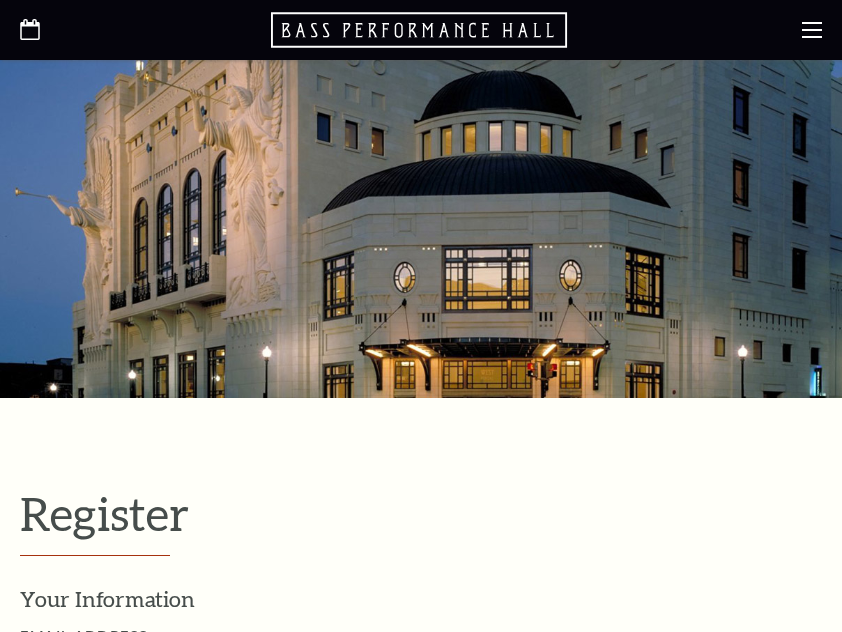 select on "1" 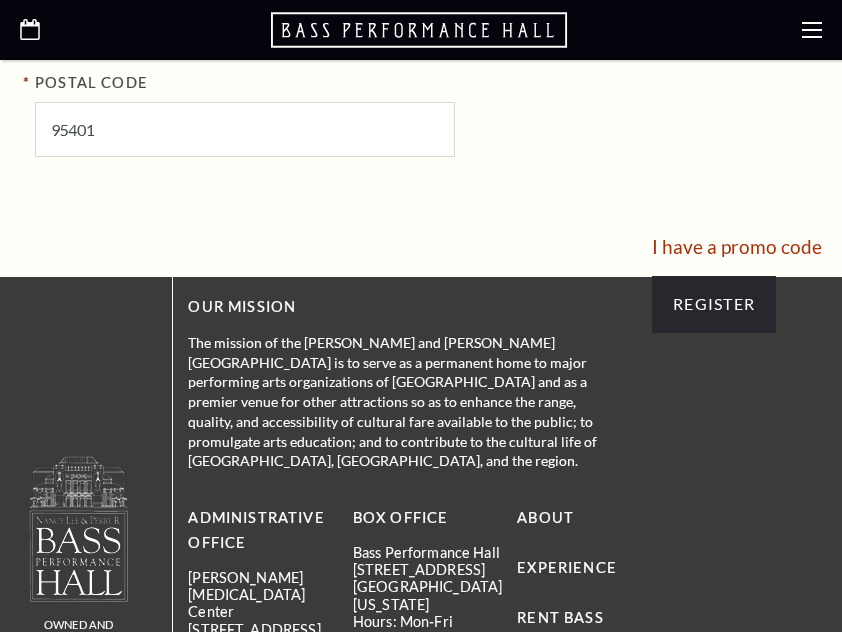 scroll, scrollTop: 0, scrollLeft: 0, axis: both 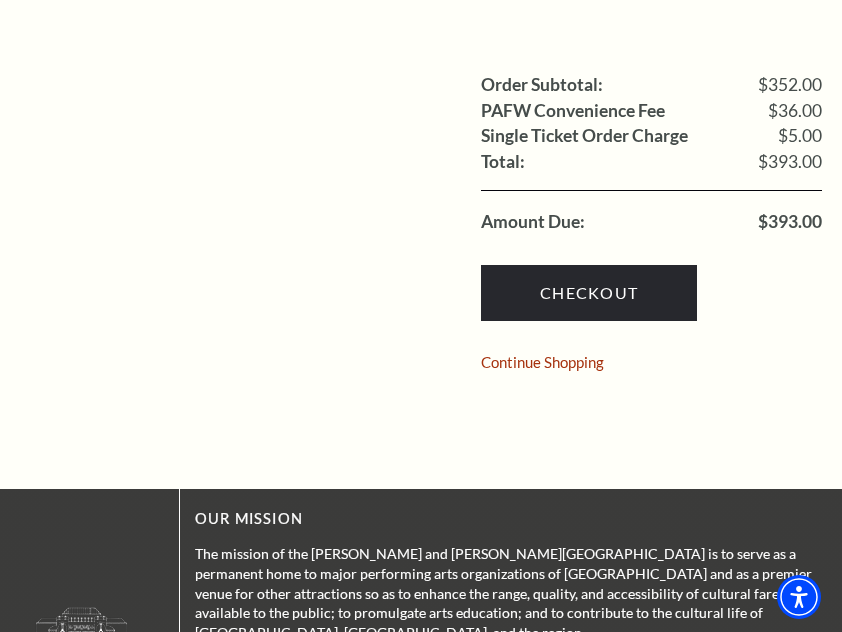 click on "Checkout
Continue Shopping" at bounding box center (651, 312) 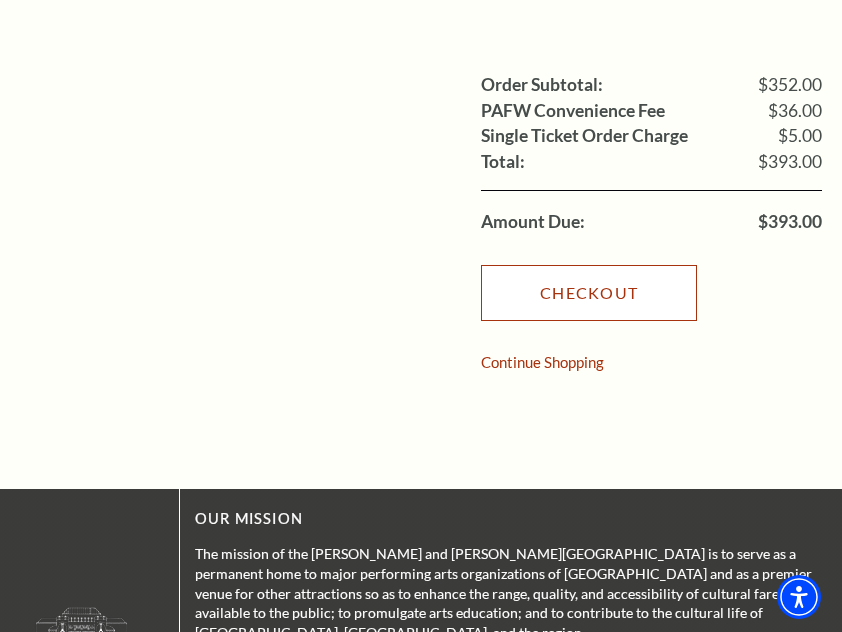 click on "Checkout" at bounding box center [589, 293] 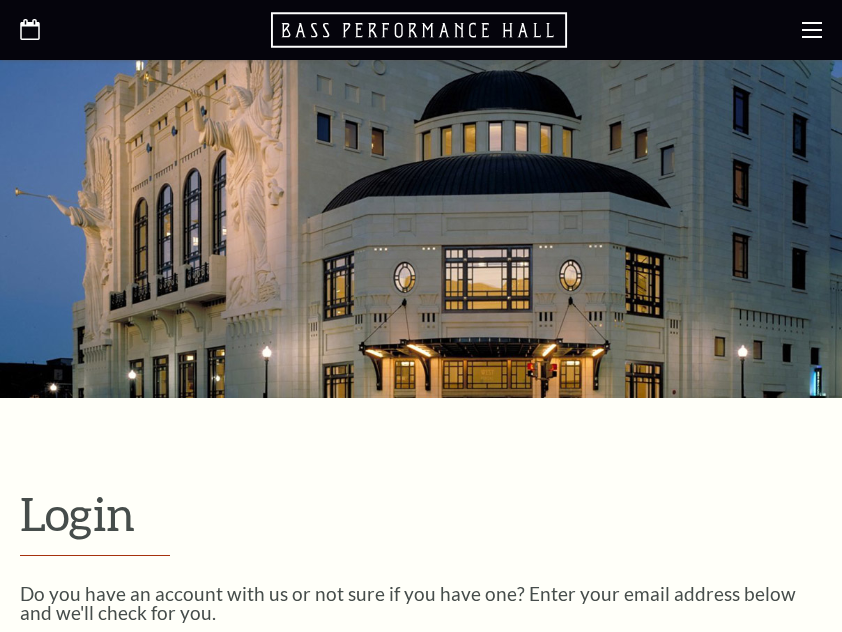 scroll, scrollTop: 488, scrollLeft: 0, axis: vertical 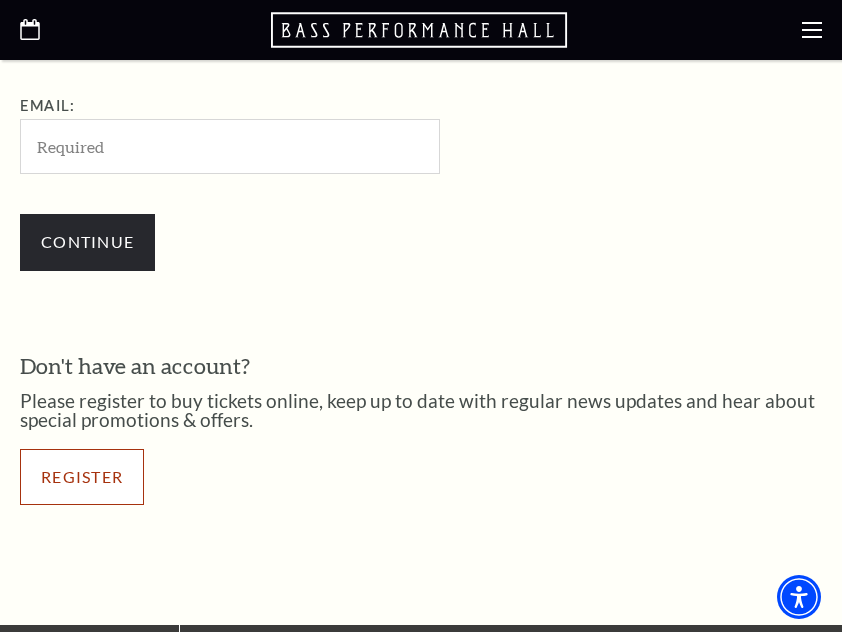 click on "Register" at bounding box center [82, 477] 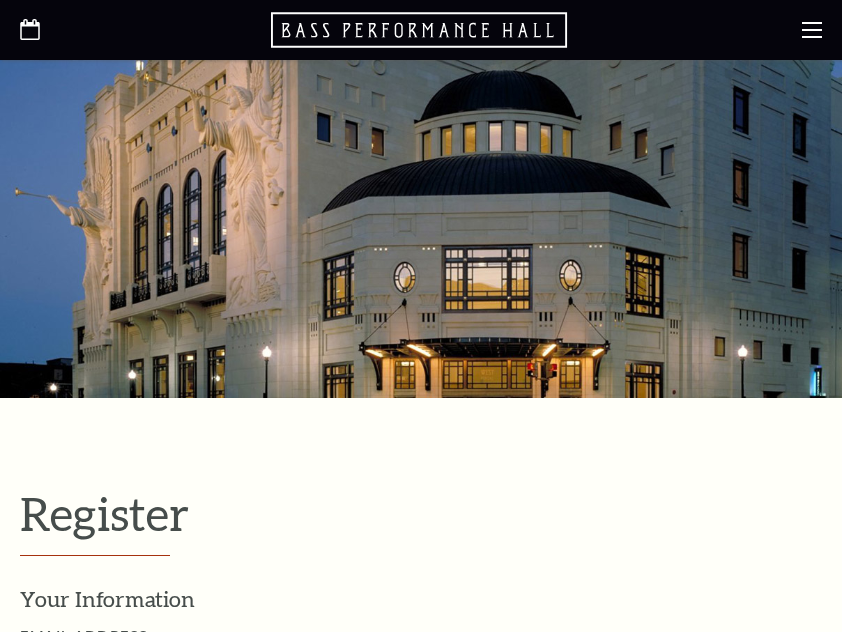 select on "1" 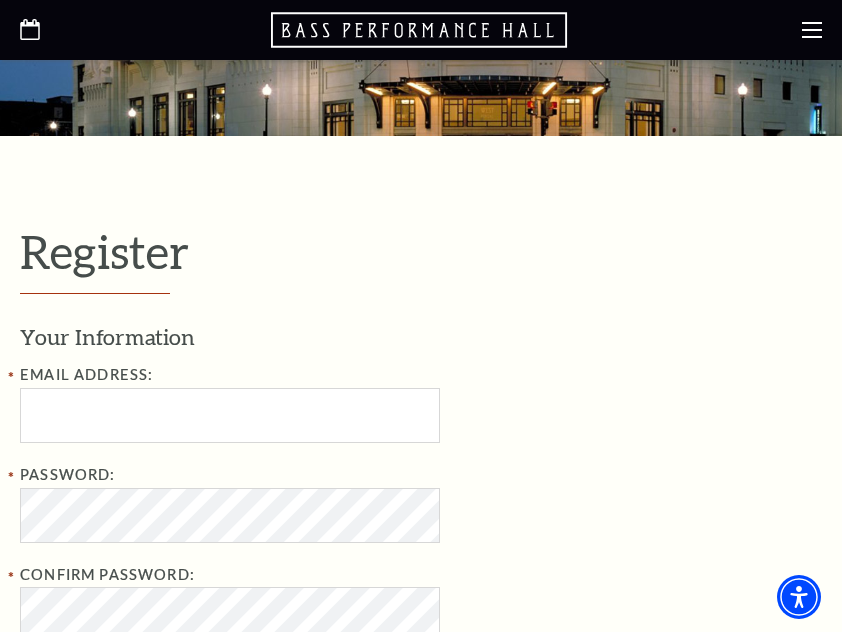 scroll, scrollTop: 300, scrollLeft: 0, axis: vertical 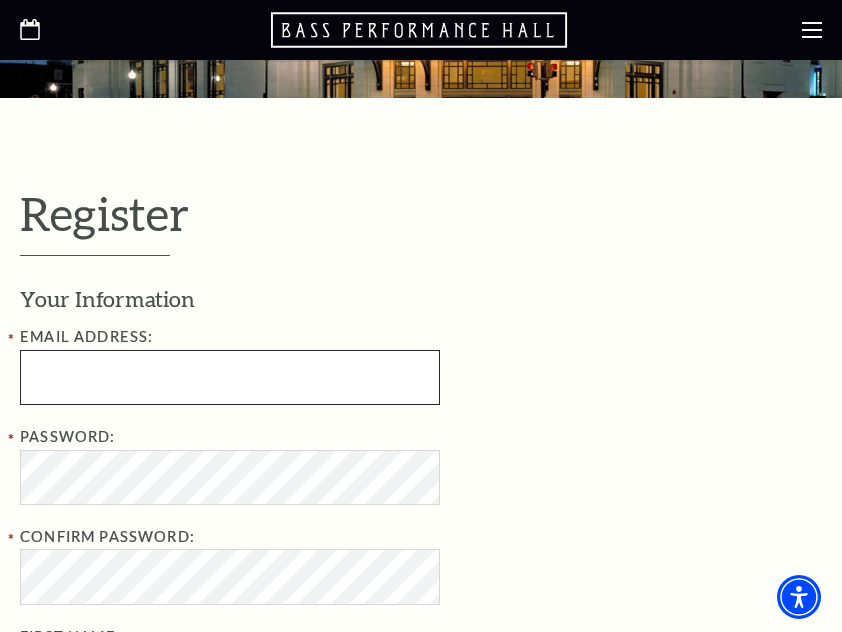 click at bounding box center (230, 377) 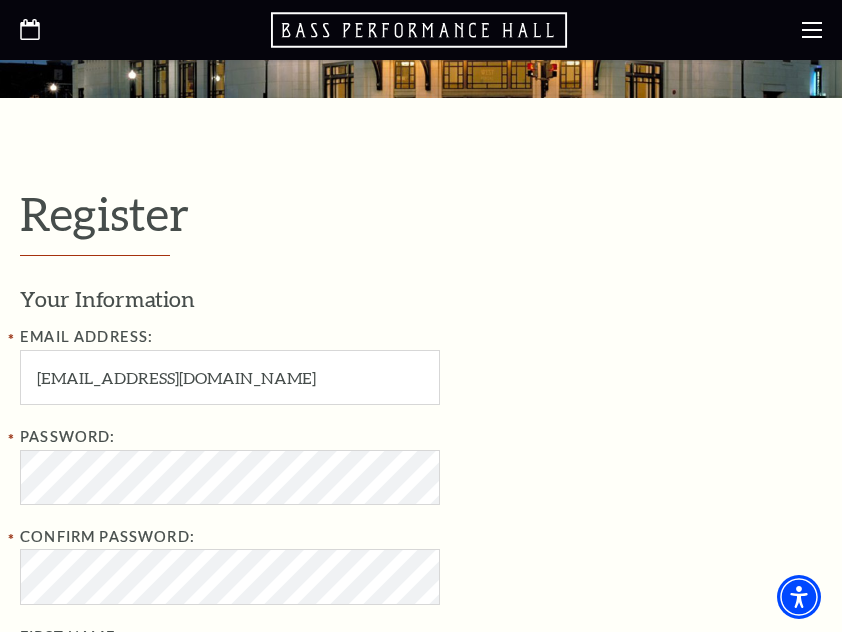 type on "anh" 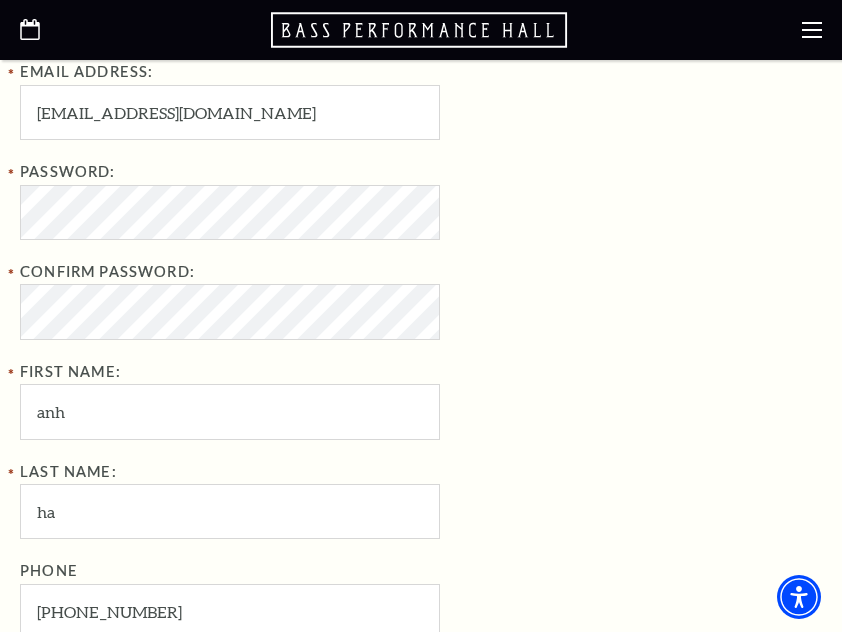 scroll, scrollTop: 600, scrollLeft: 0, axis: vertical 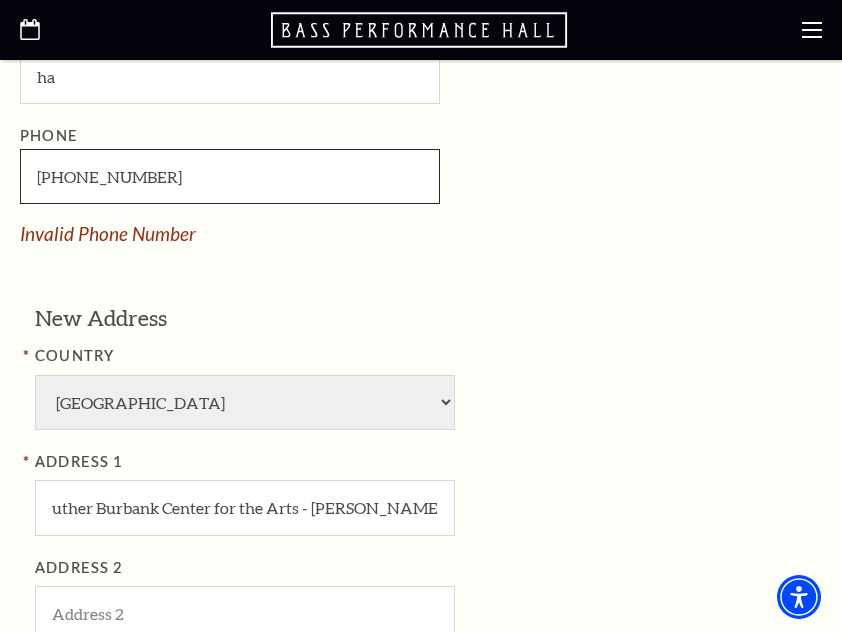 click on "315-646-3" at bounding box center [230, 176] 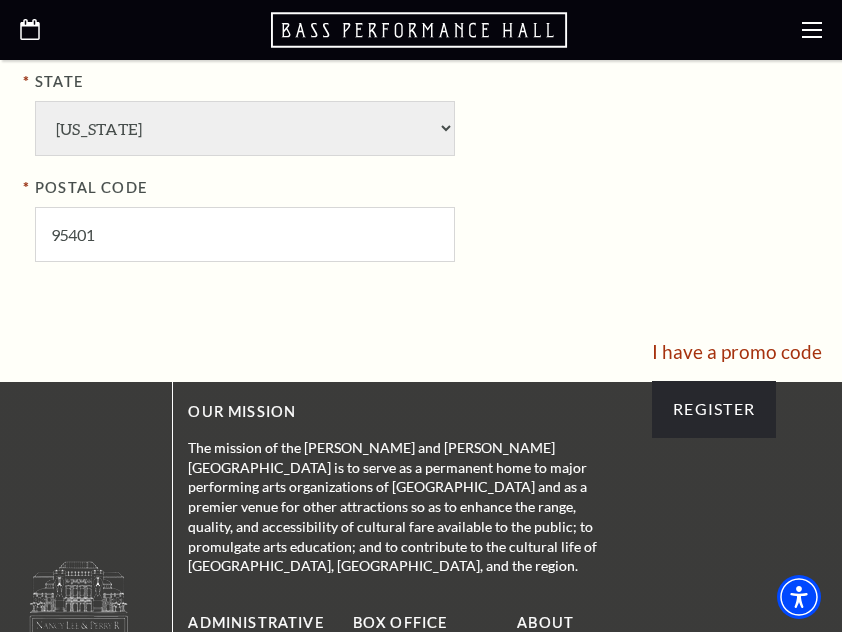 scroll, scrollTop: 1800, scrollLeft: 0, axis: vertical 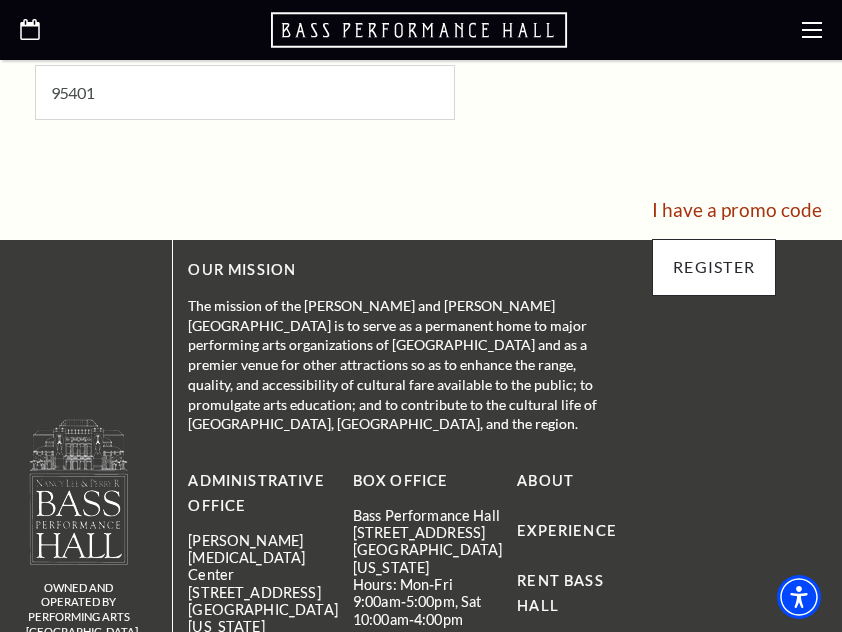 type on "[PHONE_NUMBER]" 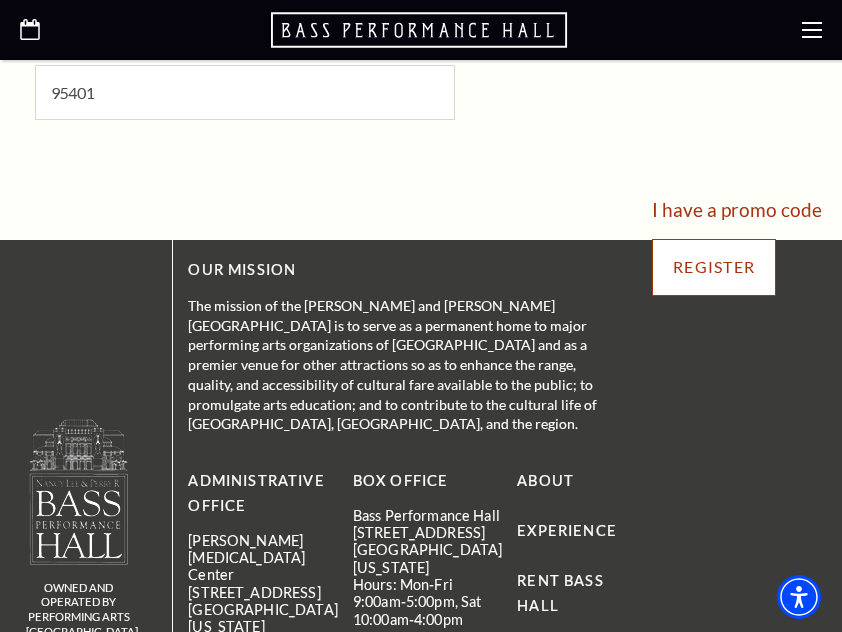 click on "Register" at bounding box center (714, 267) 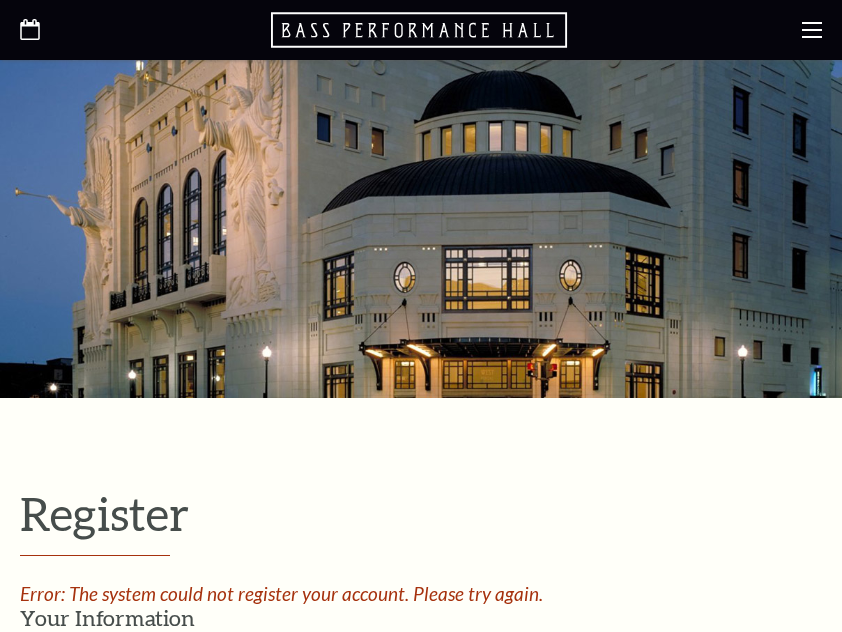 select on "1" 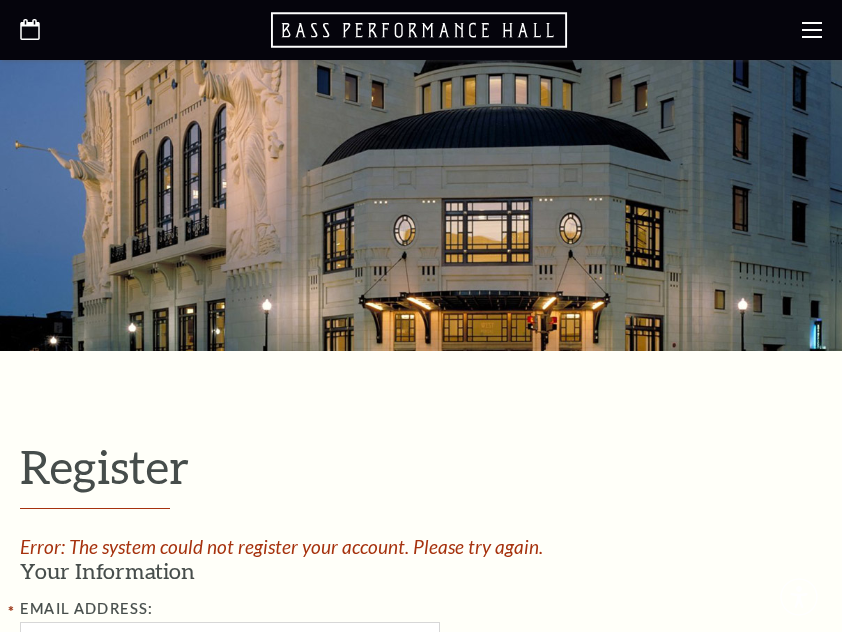 scroll, scrollTop: 400, scrollLeft: 0, axis: vertical 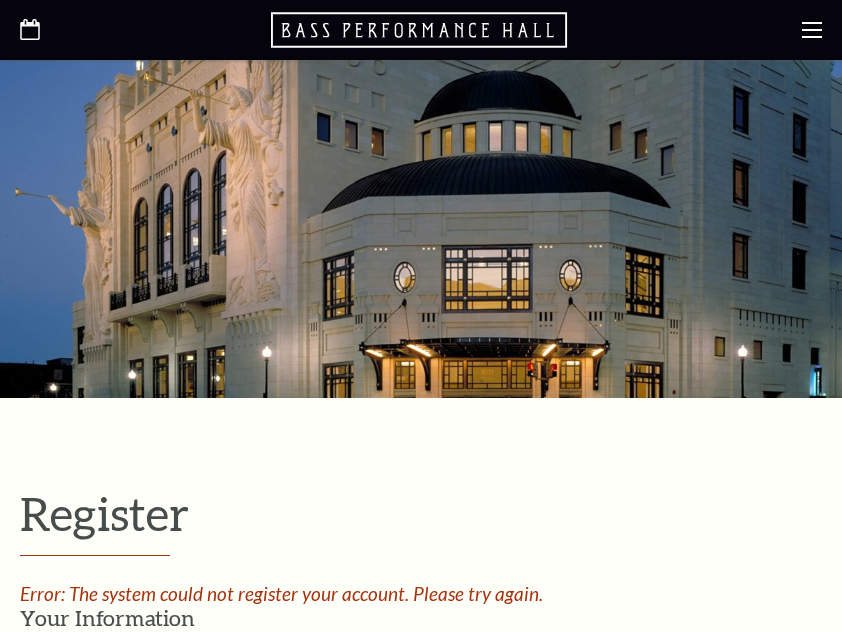 select on "1" 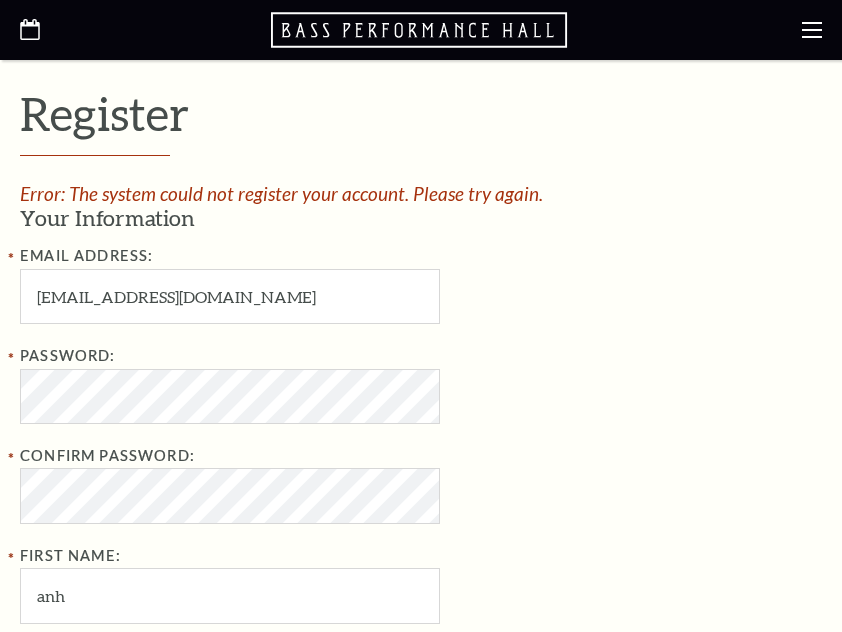 scroll, scrollTop: 0, scrollLeft: 0, axis: both 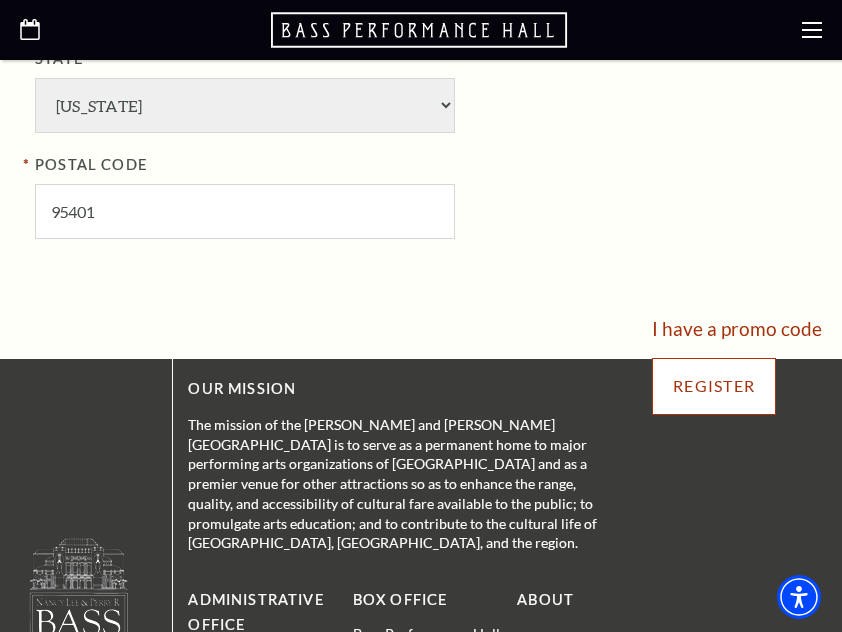 click on "Register" at bounding box center [714, 386] 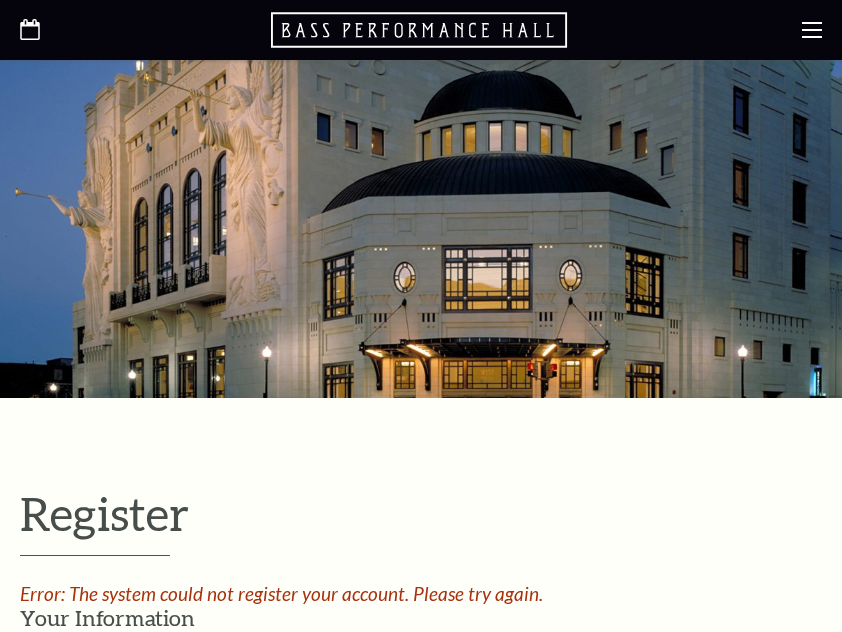 select on "1" 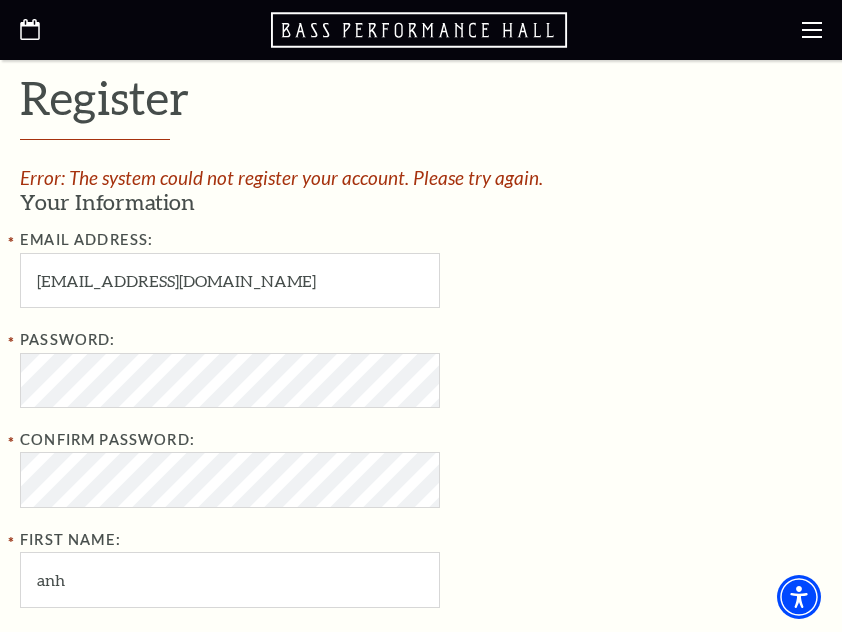 scroll, scrollTop: 700, scrollLeft: 0, axis: vertical 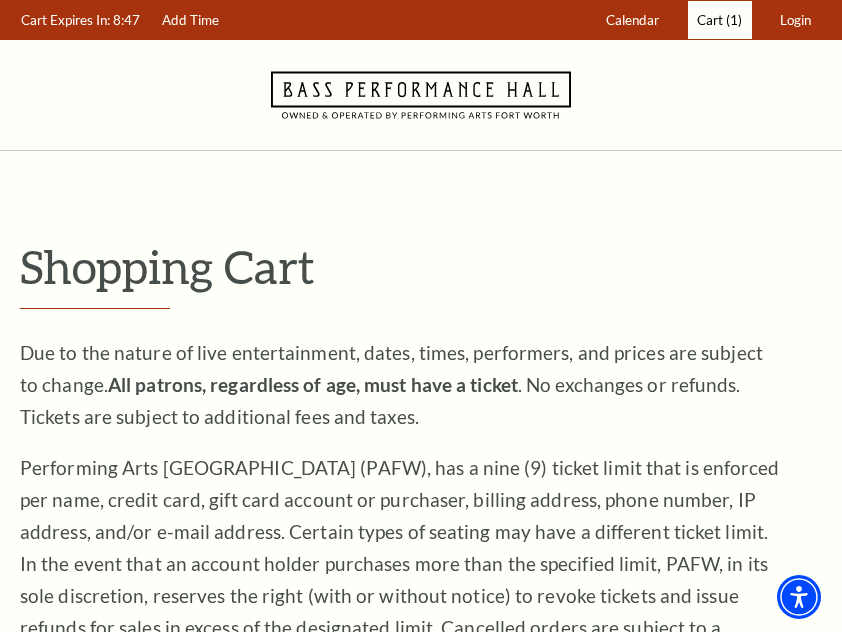 click on "Cart
(1)" at bounding box center (720, 20) 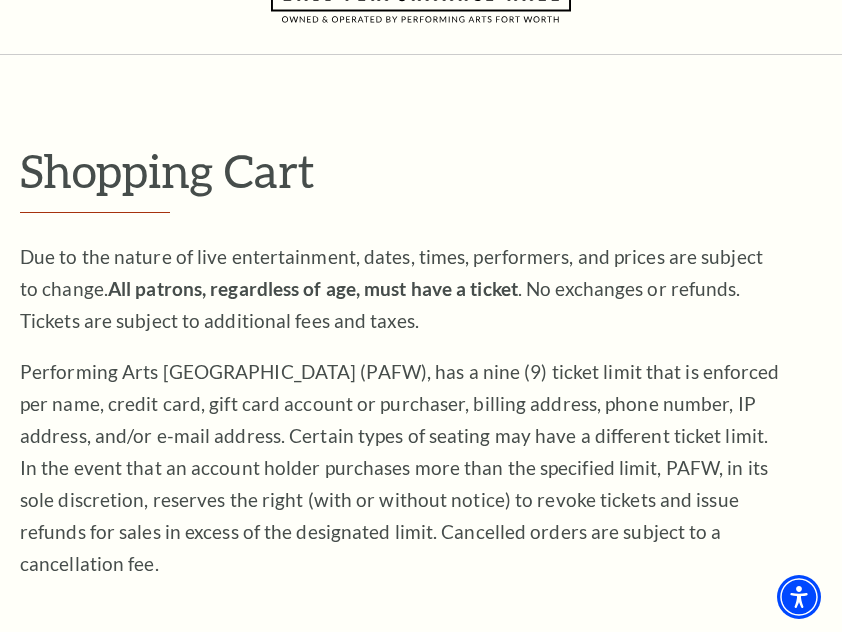 scroll, scrollTop: 100, scrollLeft: 0, axis: vertical 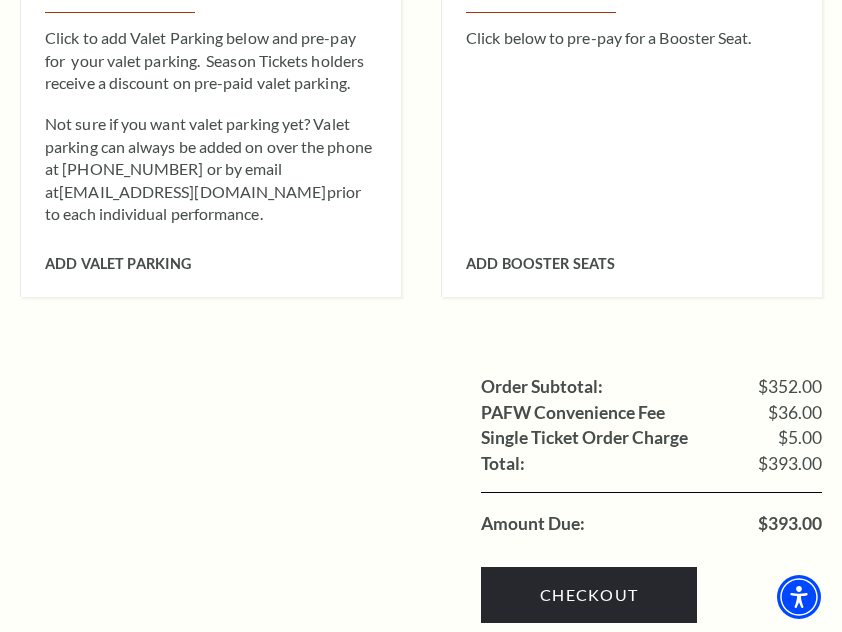 click on "Order Subtotal:
$352.00
PAFW Convenience Fee
$36.00
Single Ticket Order Charge
$5.00
Shipping:
Total:
$393.00
Amount Due:
$393.00" at bounding box center [421, 455] 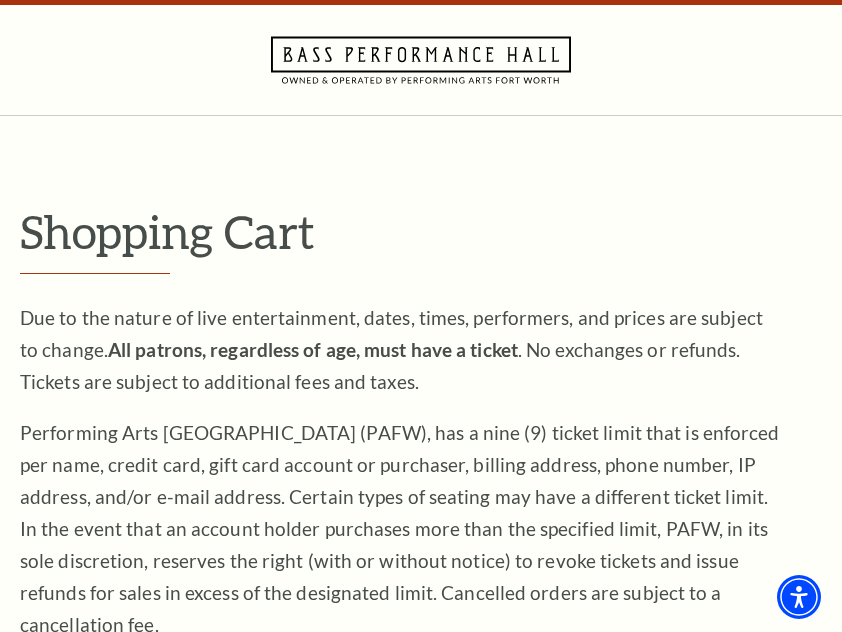 scroll, scrollTop: 0, scrollLeft: 0, axis: both 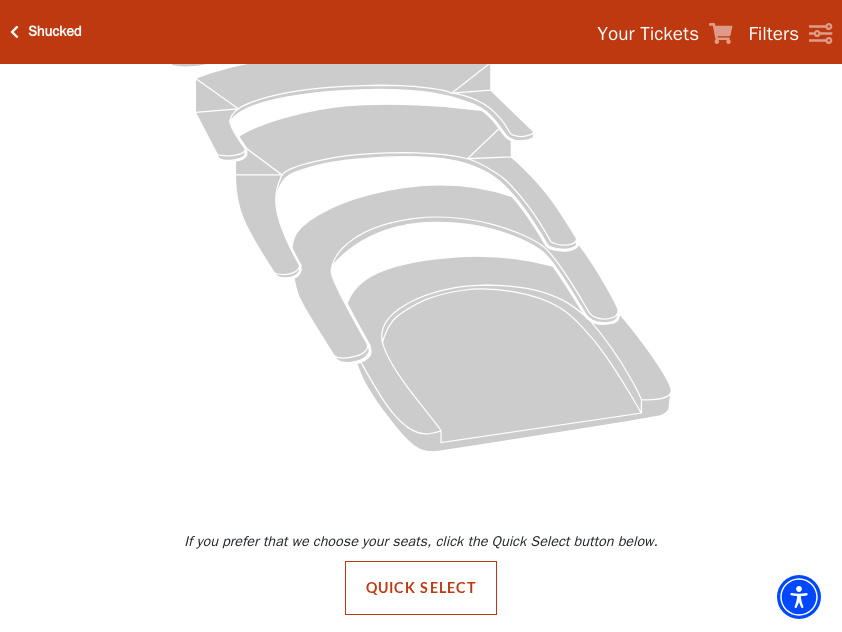 click 